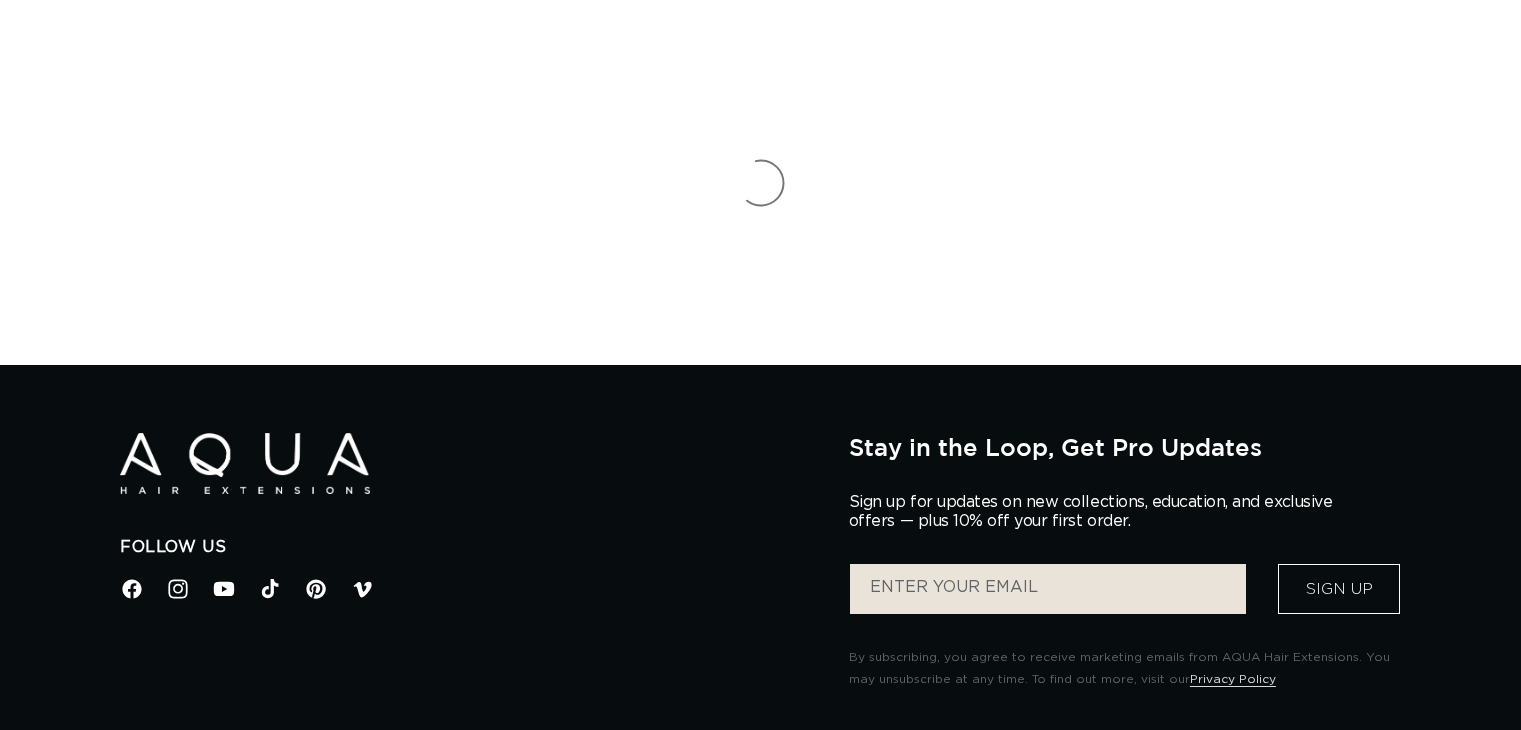 scroll, scrollTop: 0, scrollLeft: 0, axis: both 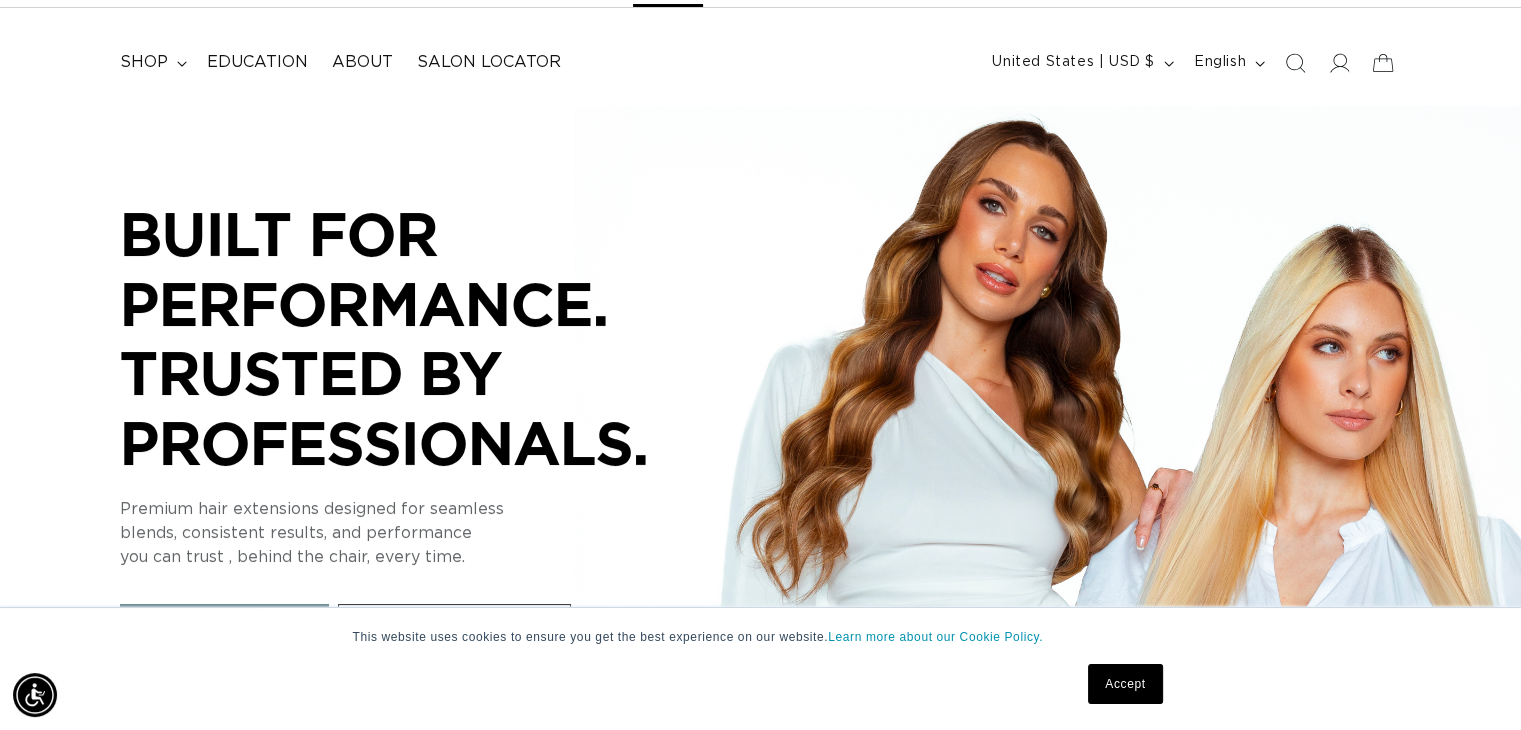 click on "Accept" at bounding box center [1125, 684] 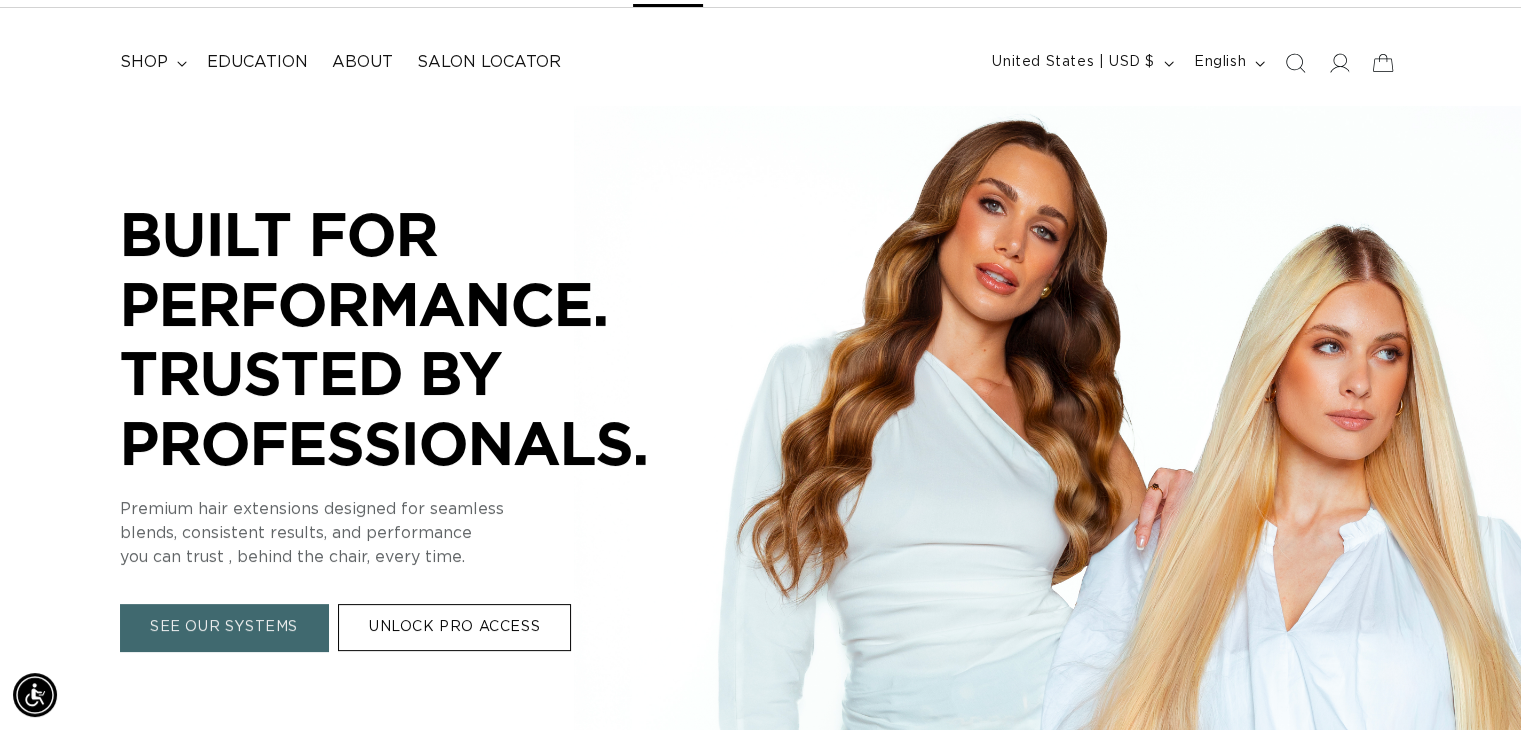 scroll, scrollTop: 0, scrollLeft: 2757, axis: horizontal 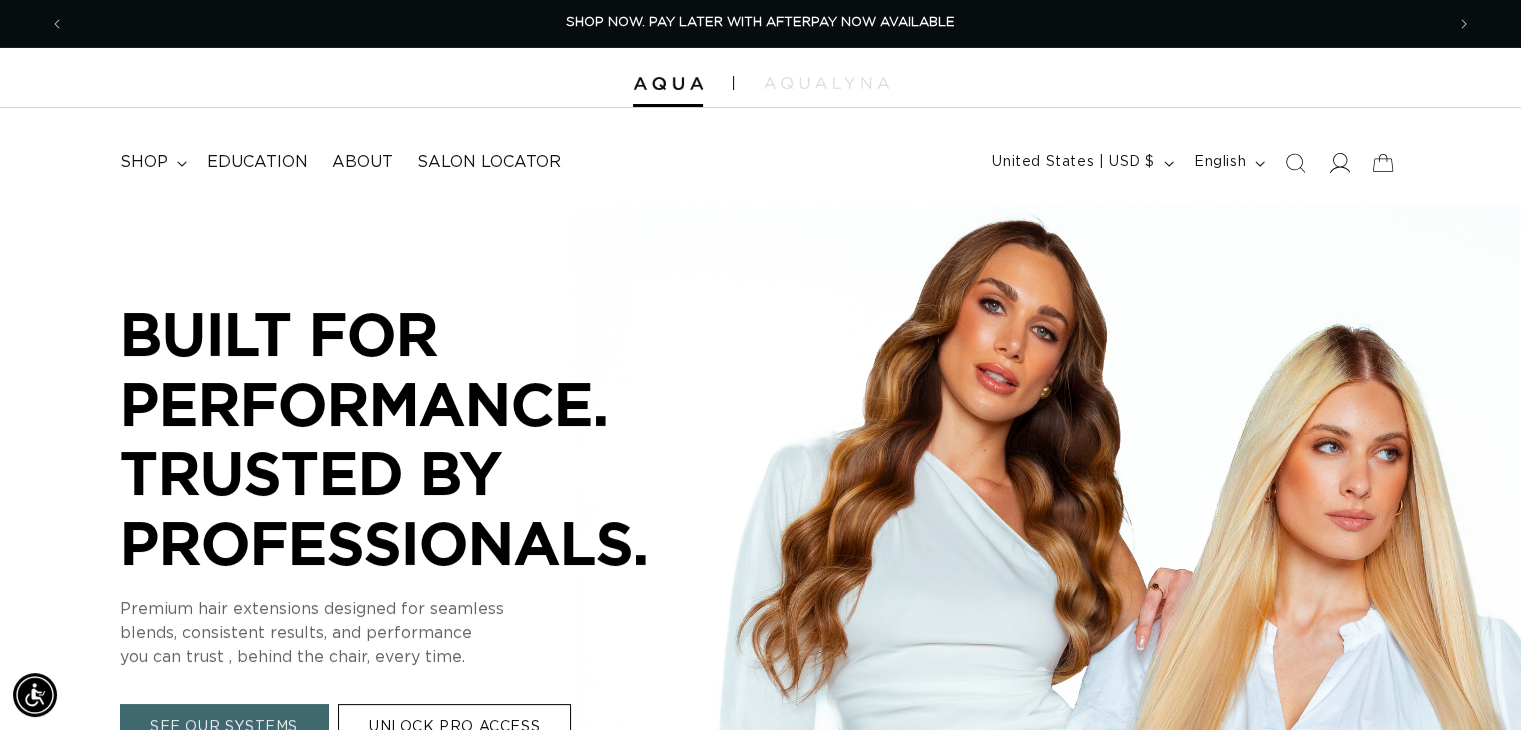 click 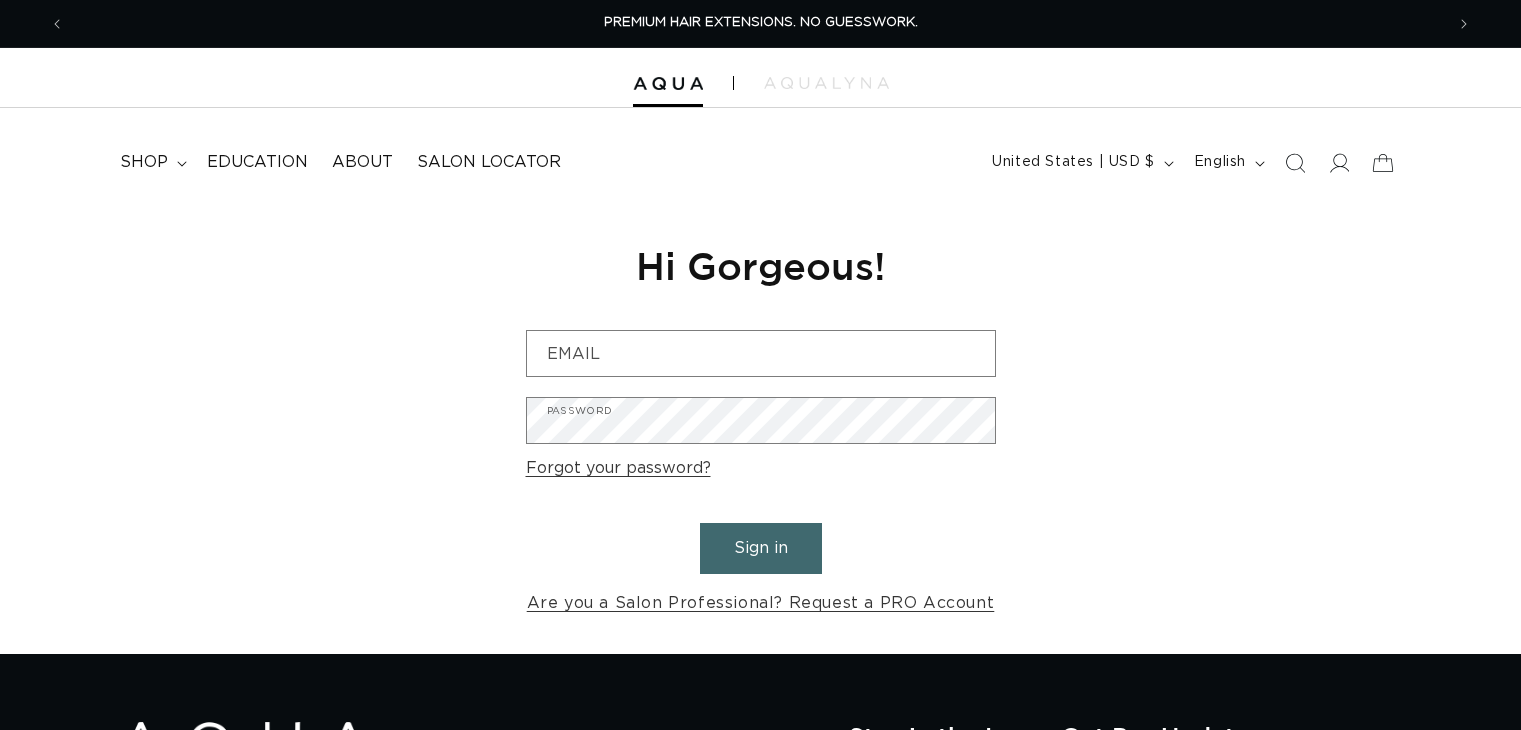 scroll, scrollTop: 0, scrollLeft: 0, axis: both 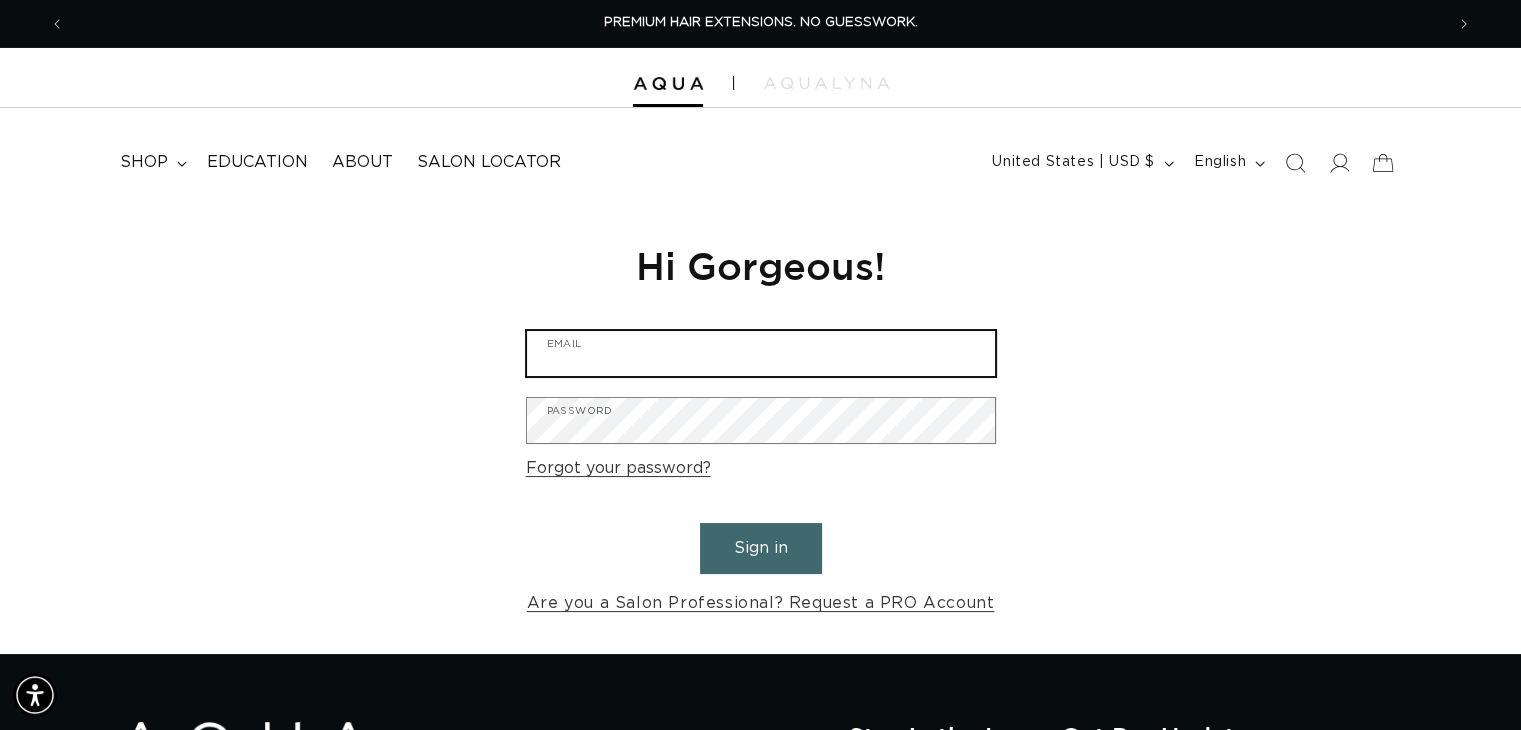 type on "mail@evolvesalonnj.com" 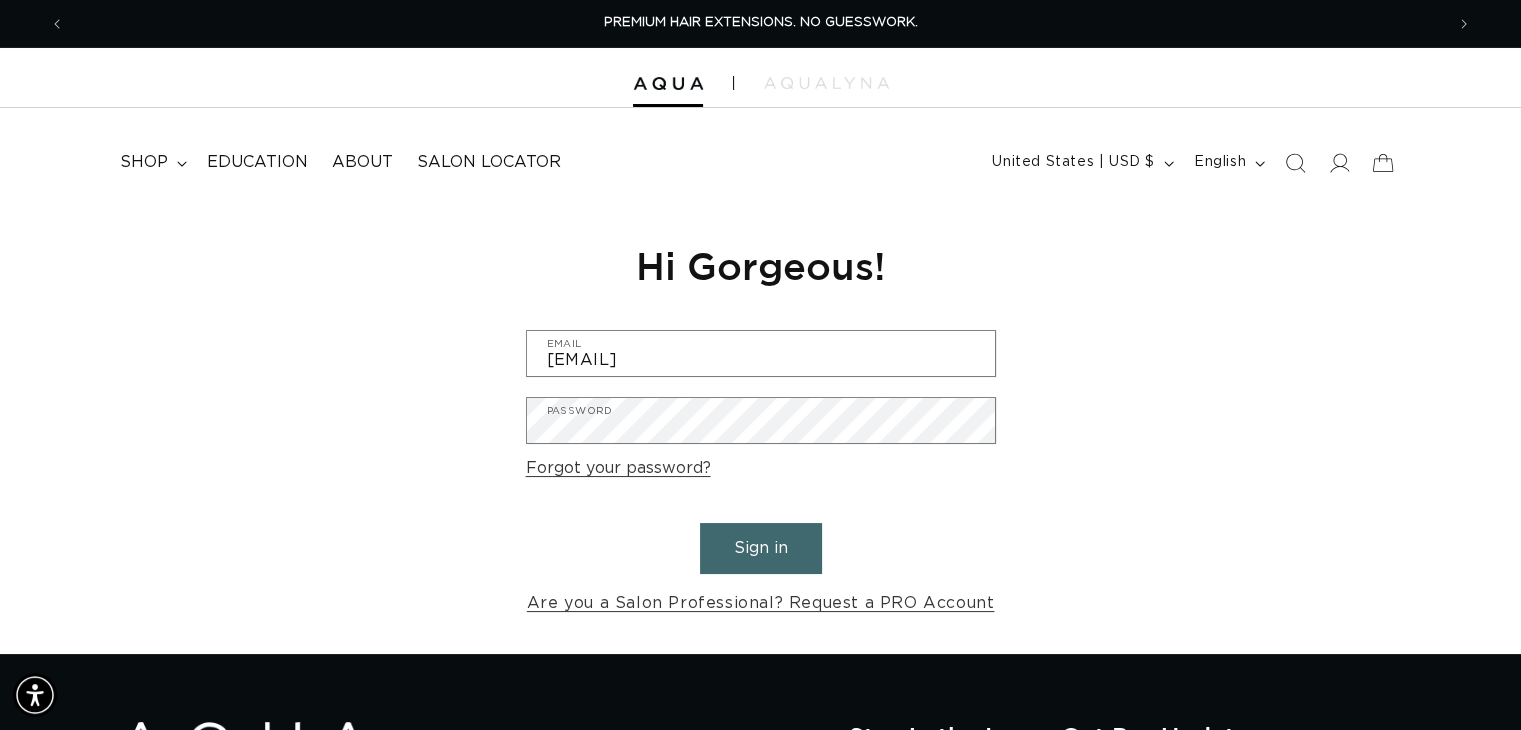 click on "Sign in" at bounding box center (761, 548) 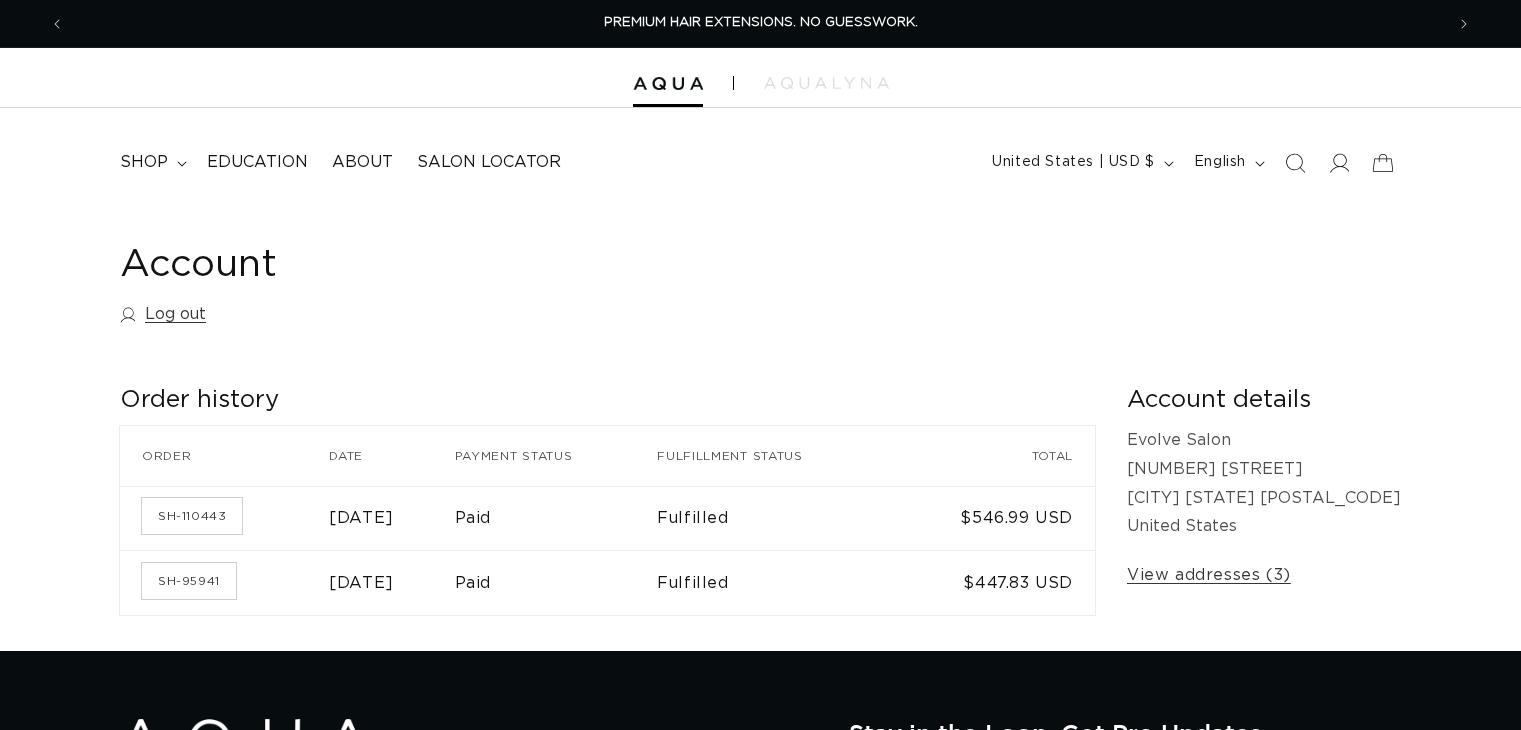 scroll, scrollTop: 0, scrollLeft: 0, axis: both 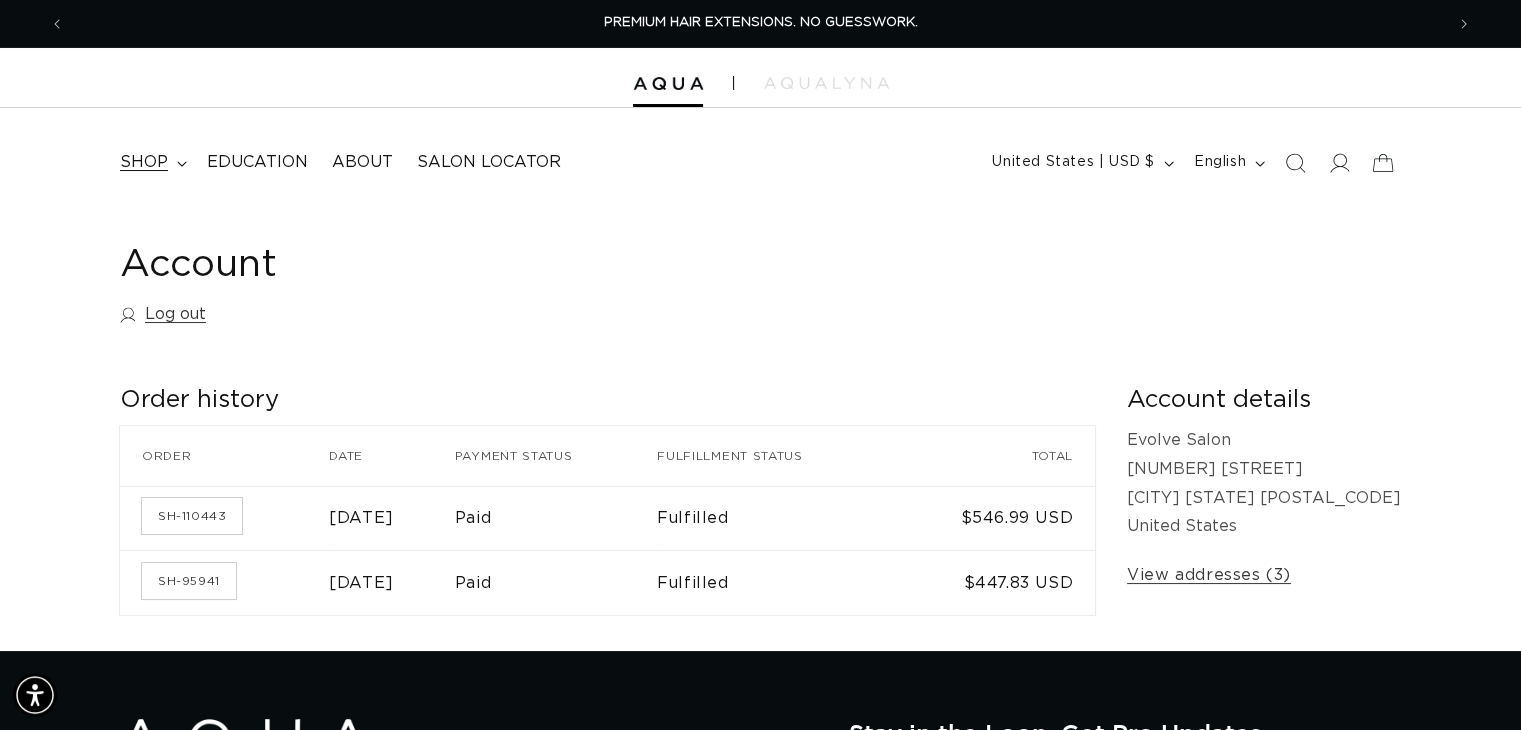 click on "shop" at bounding box center [144, 162] 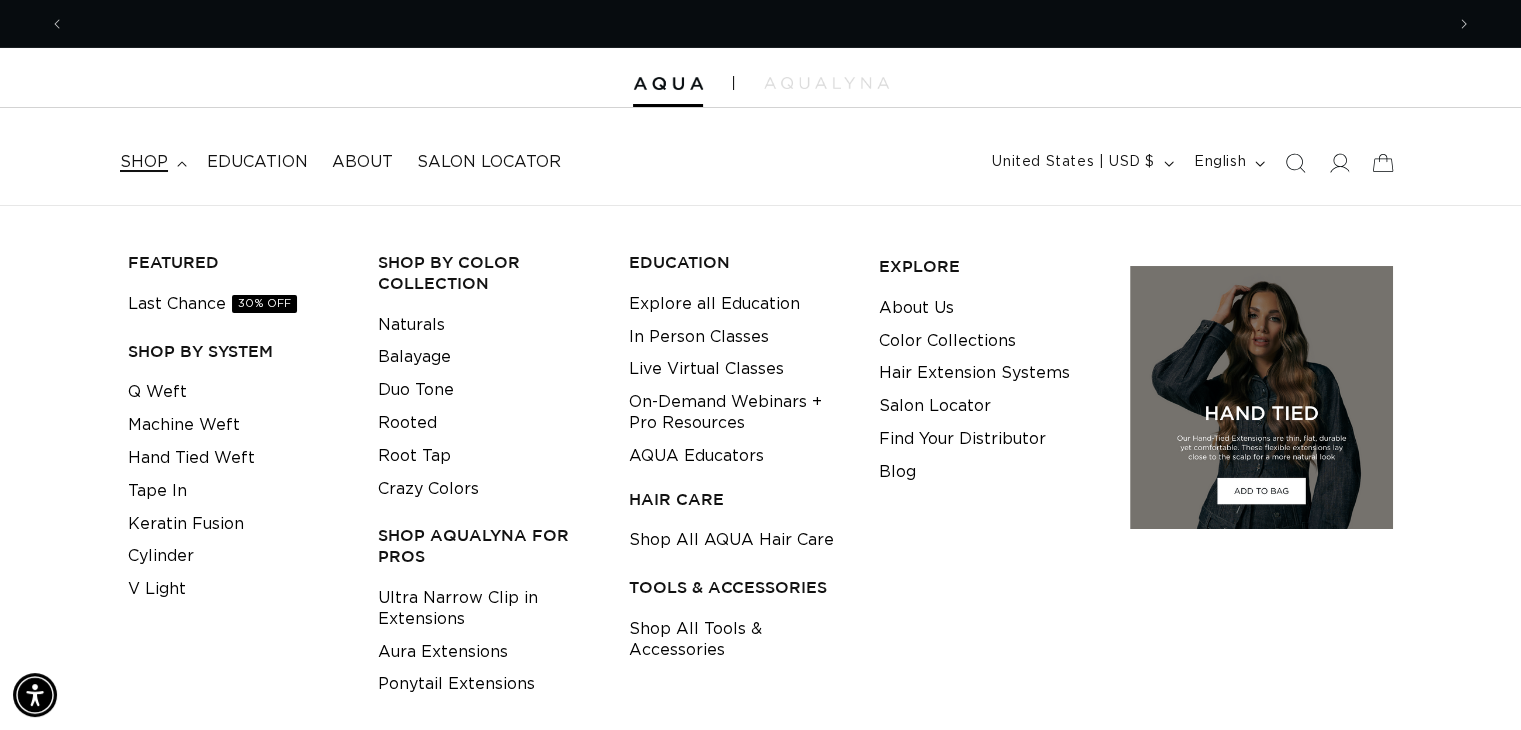 scroll, scrollTop: 0, scrollLeft: 2757, axis: horizontal 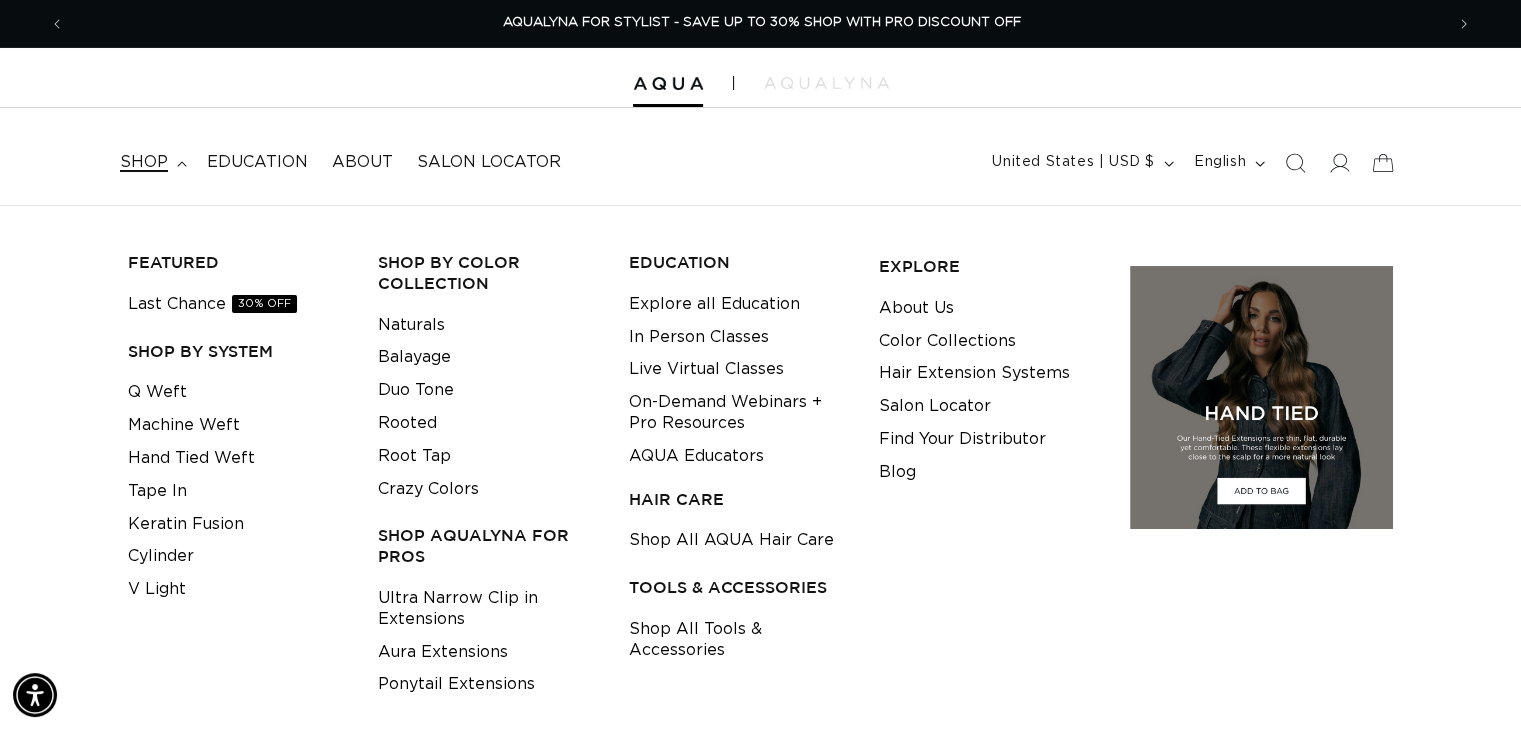 click on "shop" at bounding box center (144, 162) 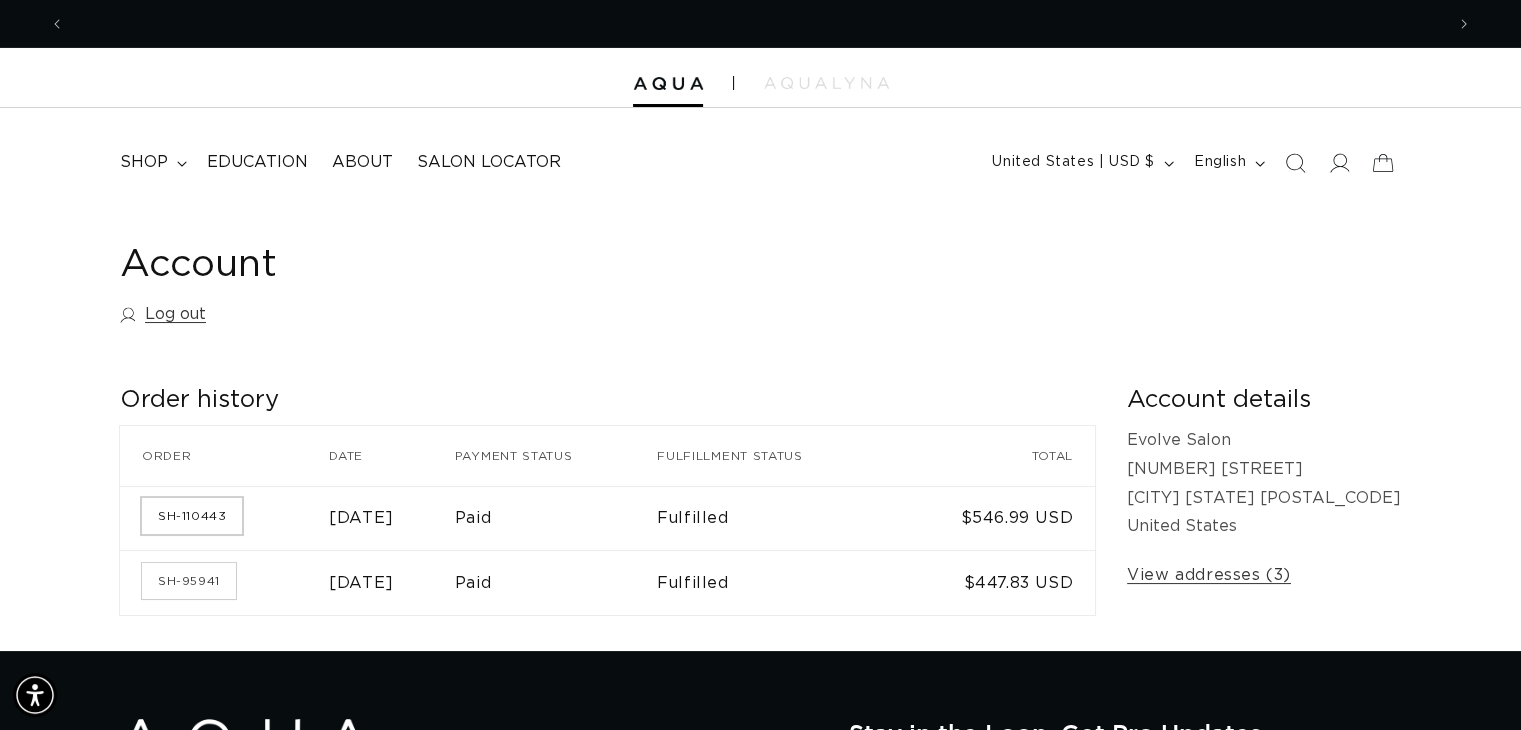 scroll, scrollTop: 0, scrollLeft: 2757, axis: horizontal 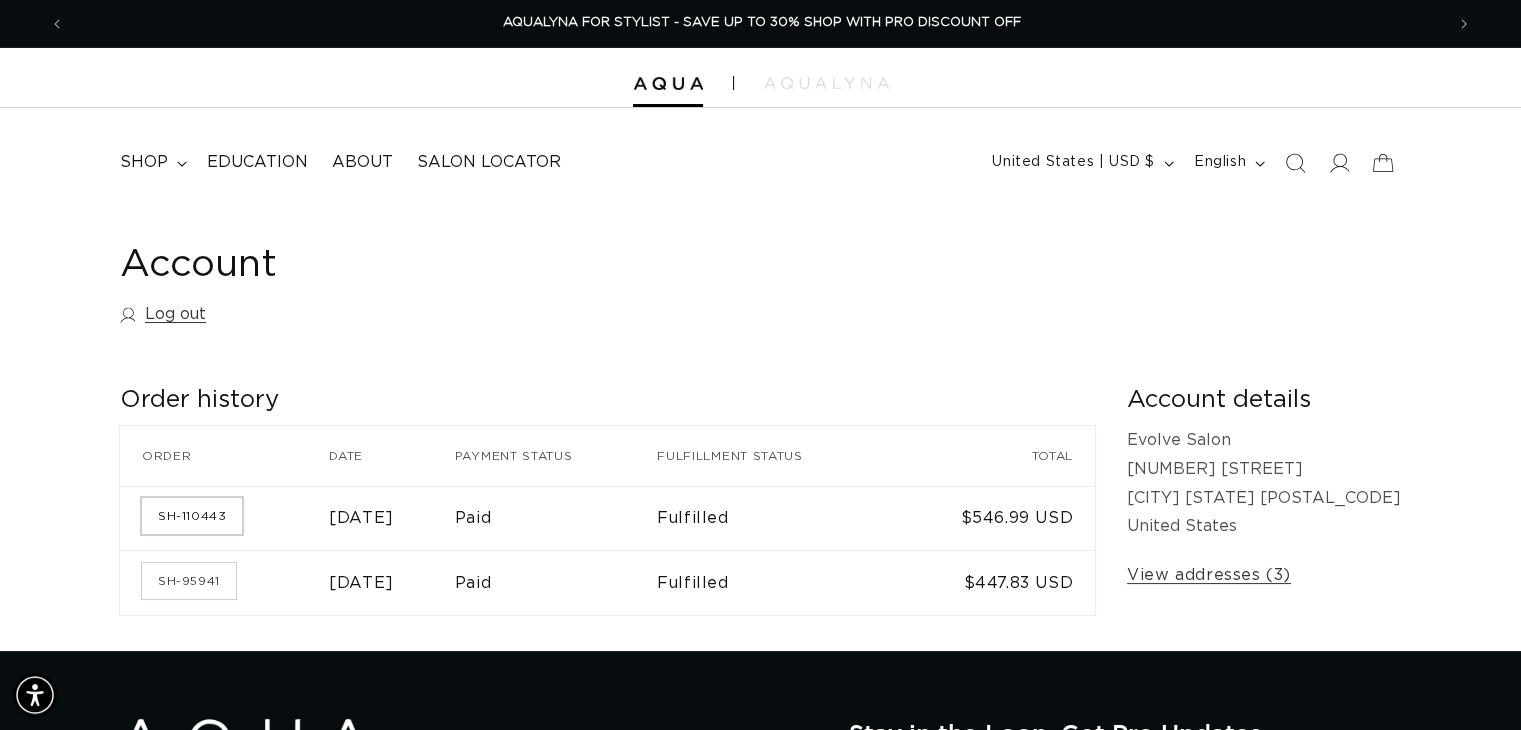 click on "SH-110443" at bounding box center [192, 516] 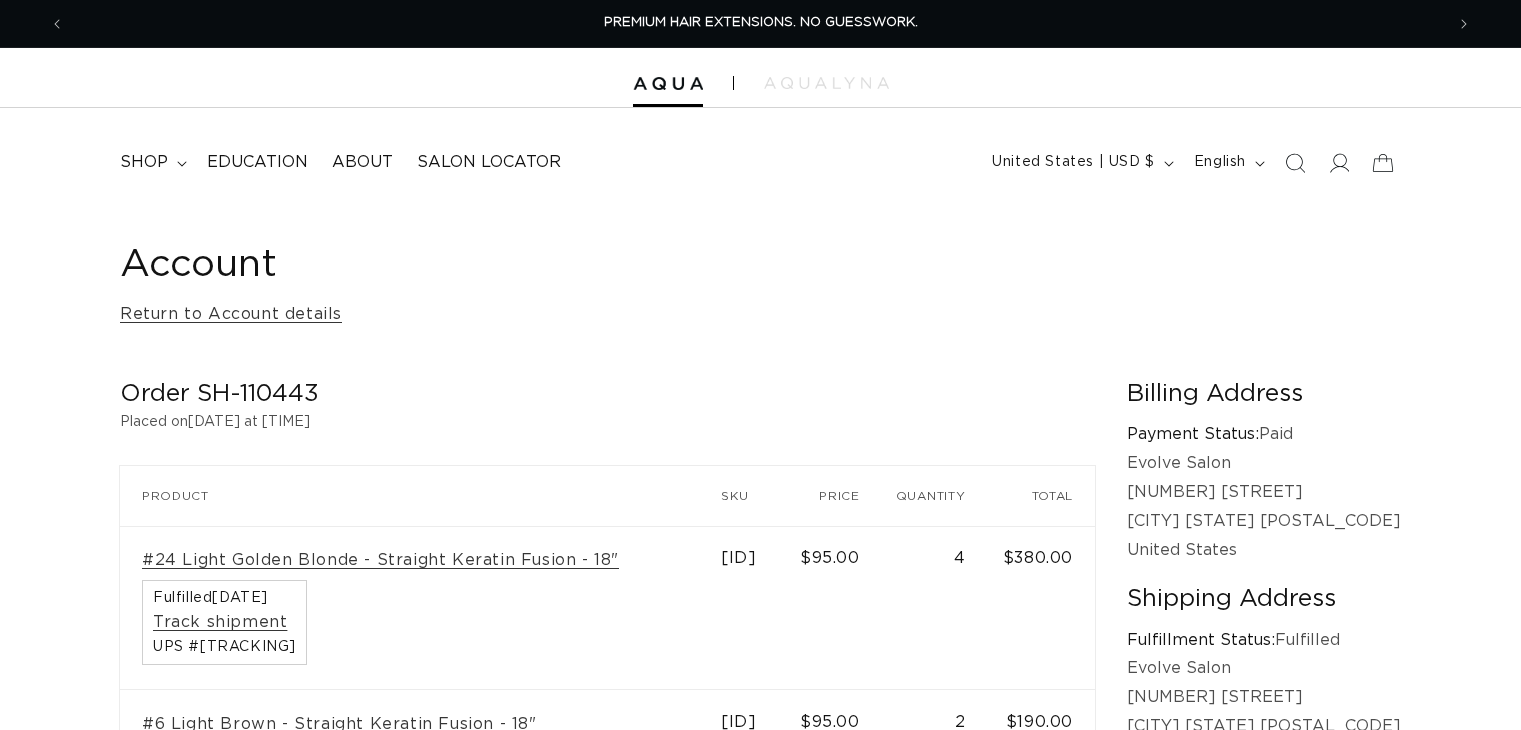 scroll, scrollTop: 0, scrollLeft: 0, axis: both 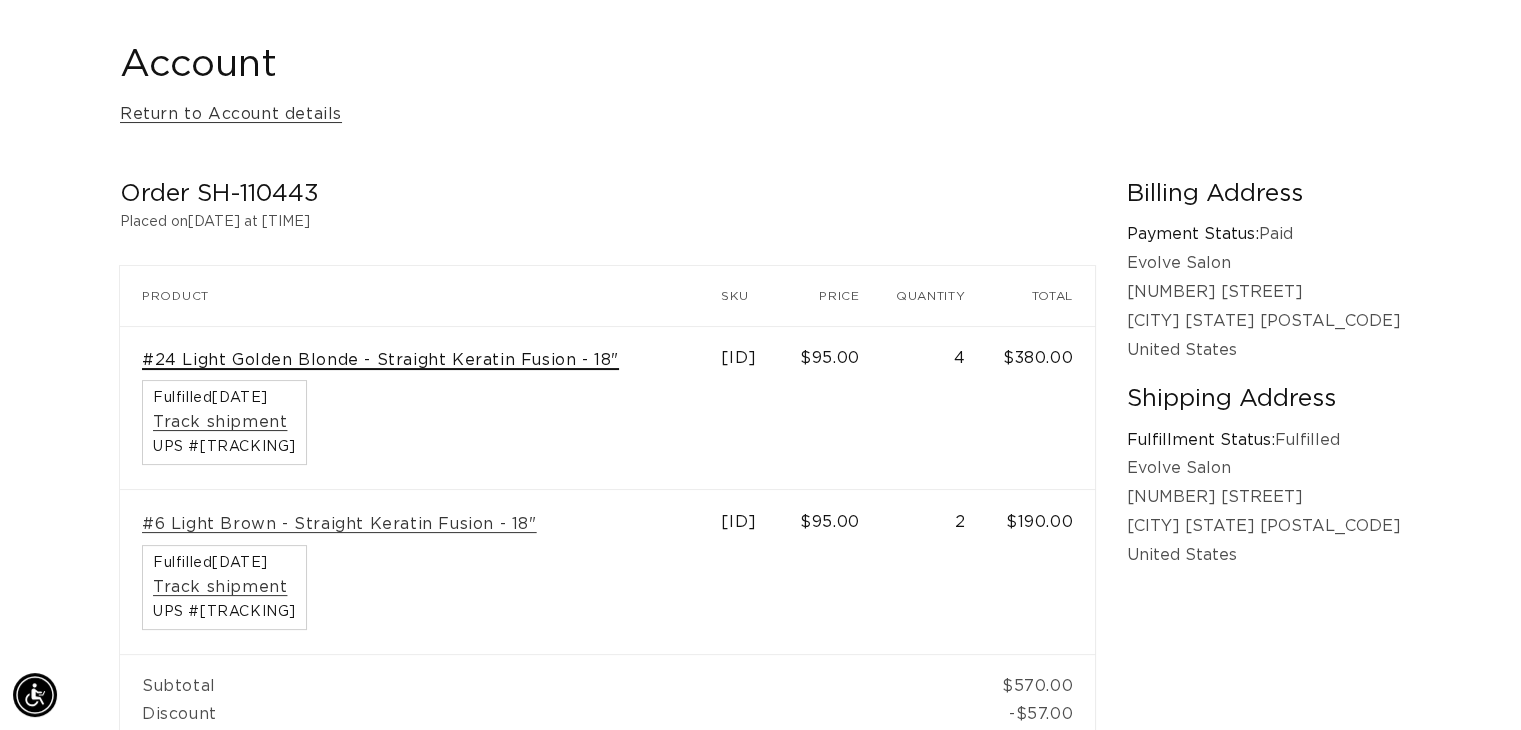 click on "#24 Light Golden Blonde - Straight Keratin Fusion - 18"" at bounding box center [380, 360] 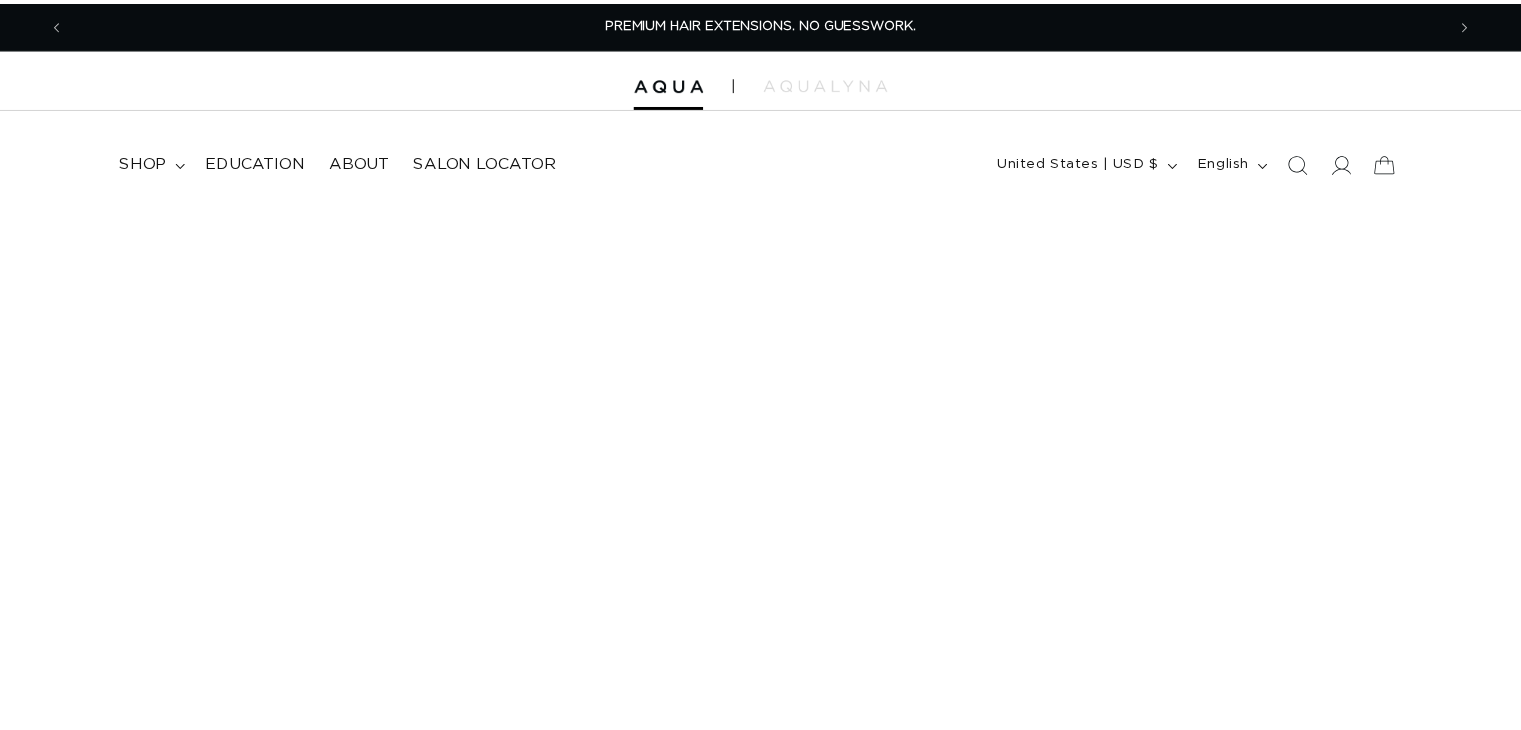 scroll, scrollTop: 0, scrollLeft: 0, axis: both 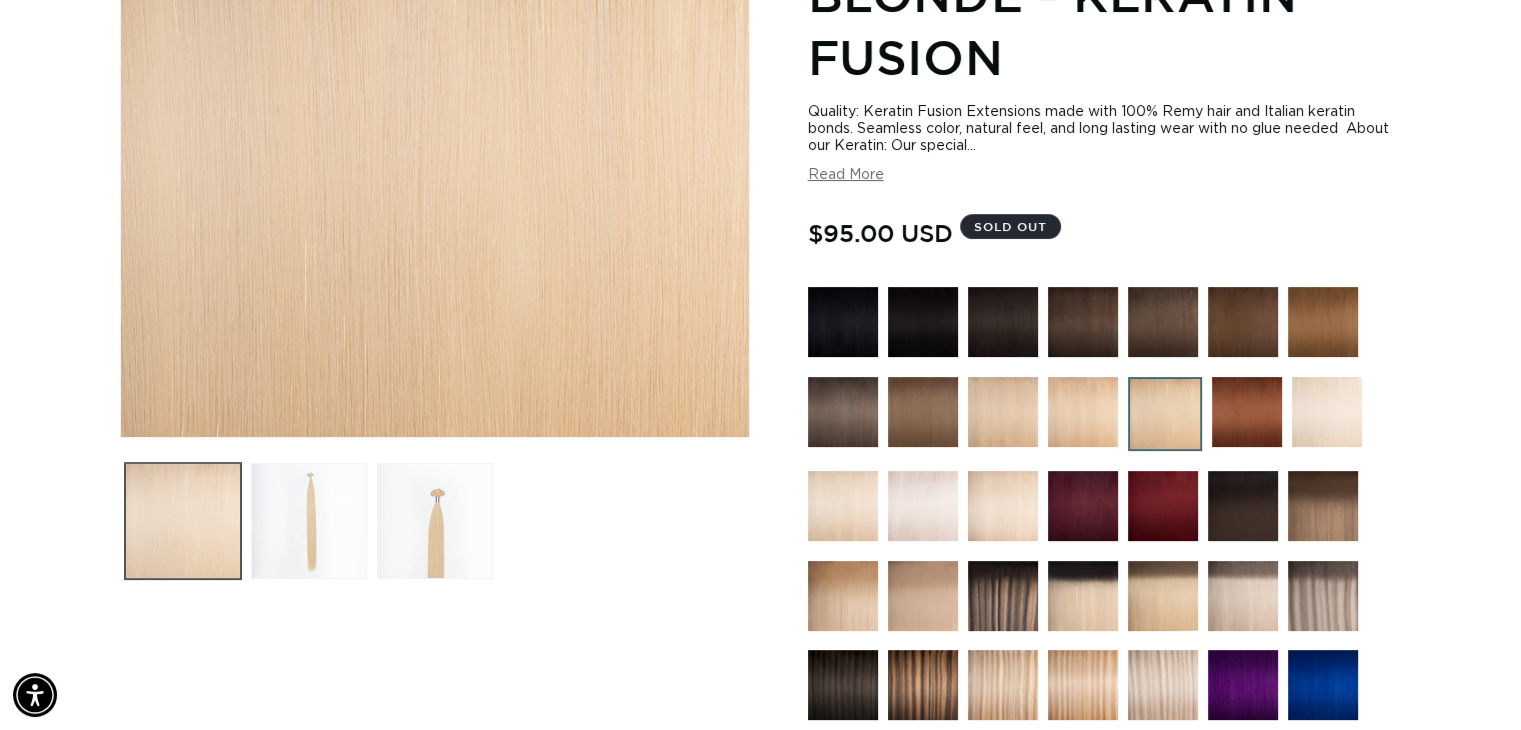 click at bounding box center (183, 521) 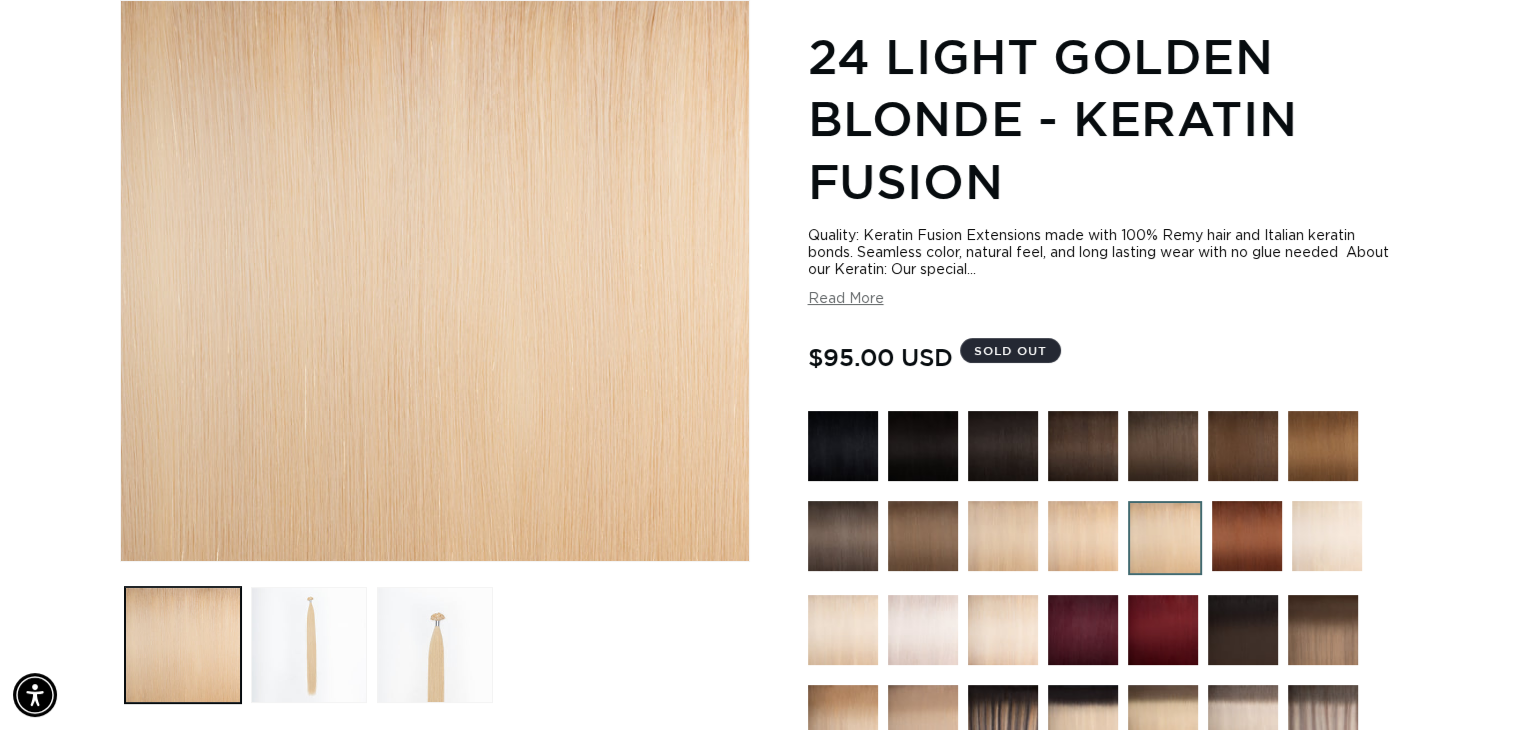 scroll, scrollTop: 0, scrollLeft: 1379, axis: horizontal 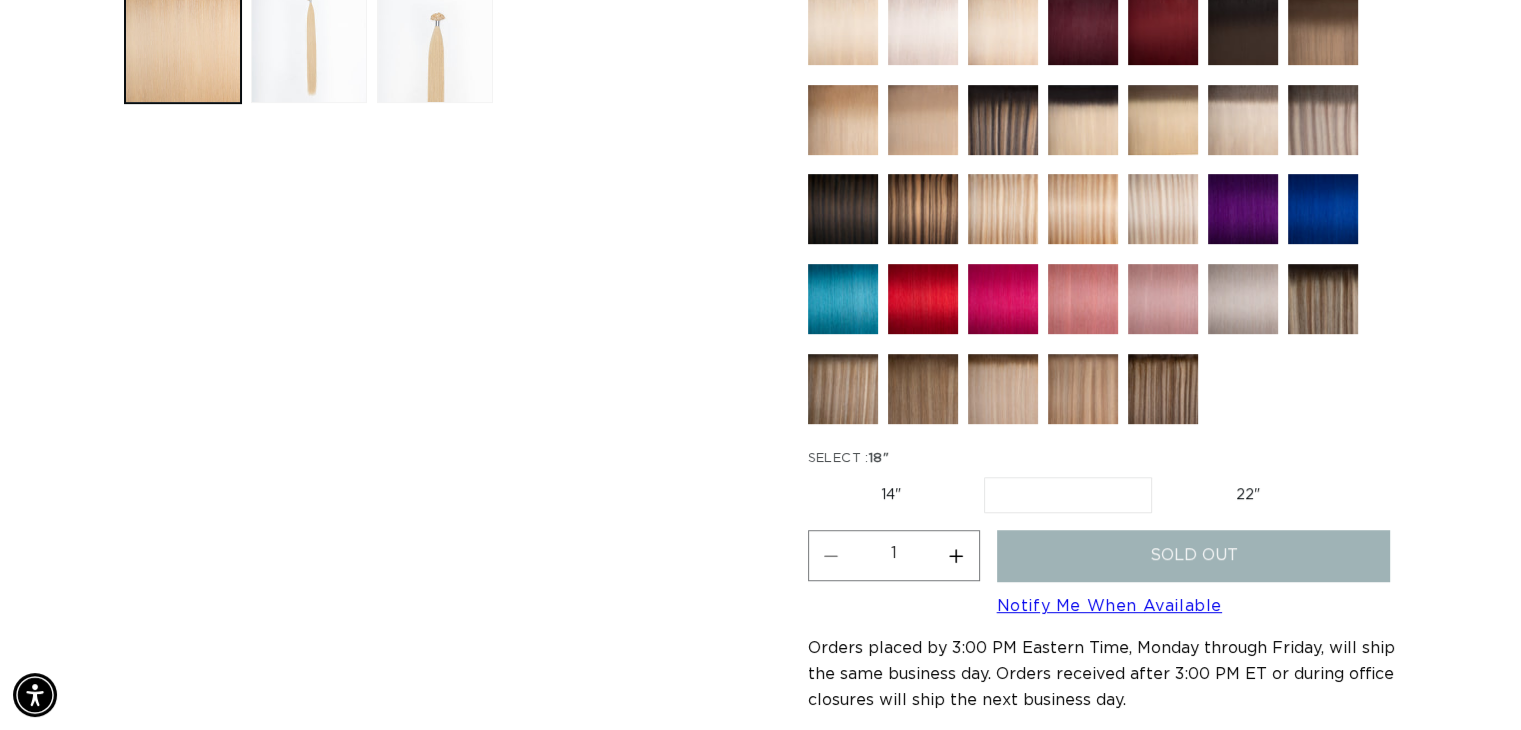 click on "22" Variant sold out or unavailable" at bounding box center [1248, 495] 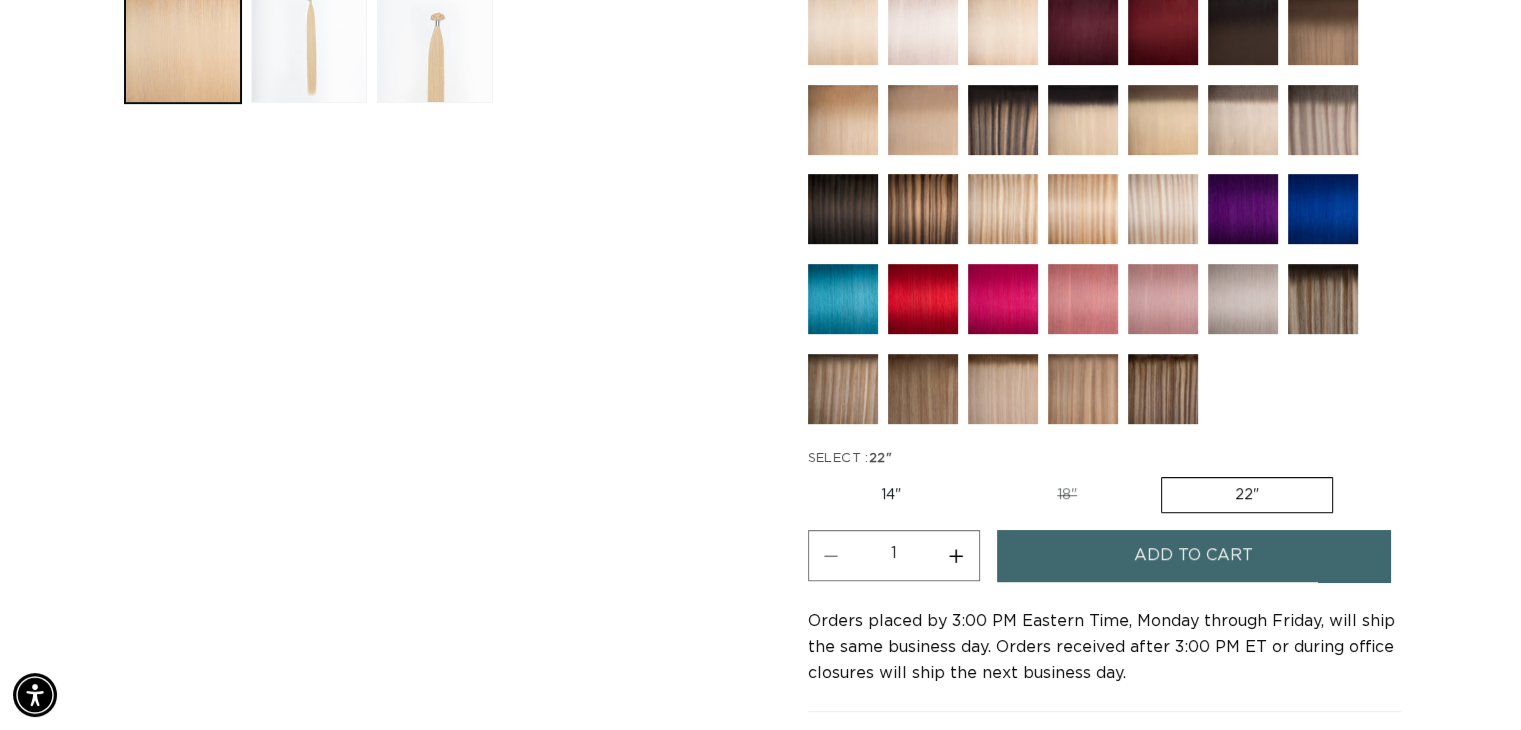 scroll, scrollTop: 0, scrollLeft: 0, axis: both 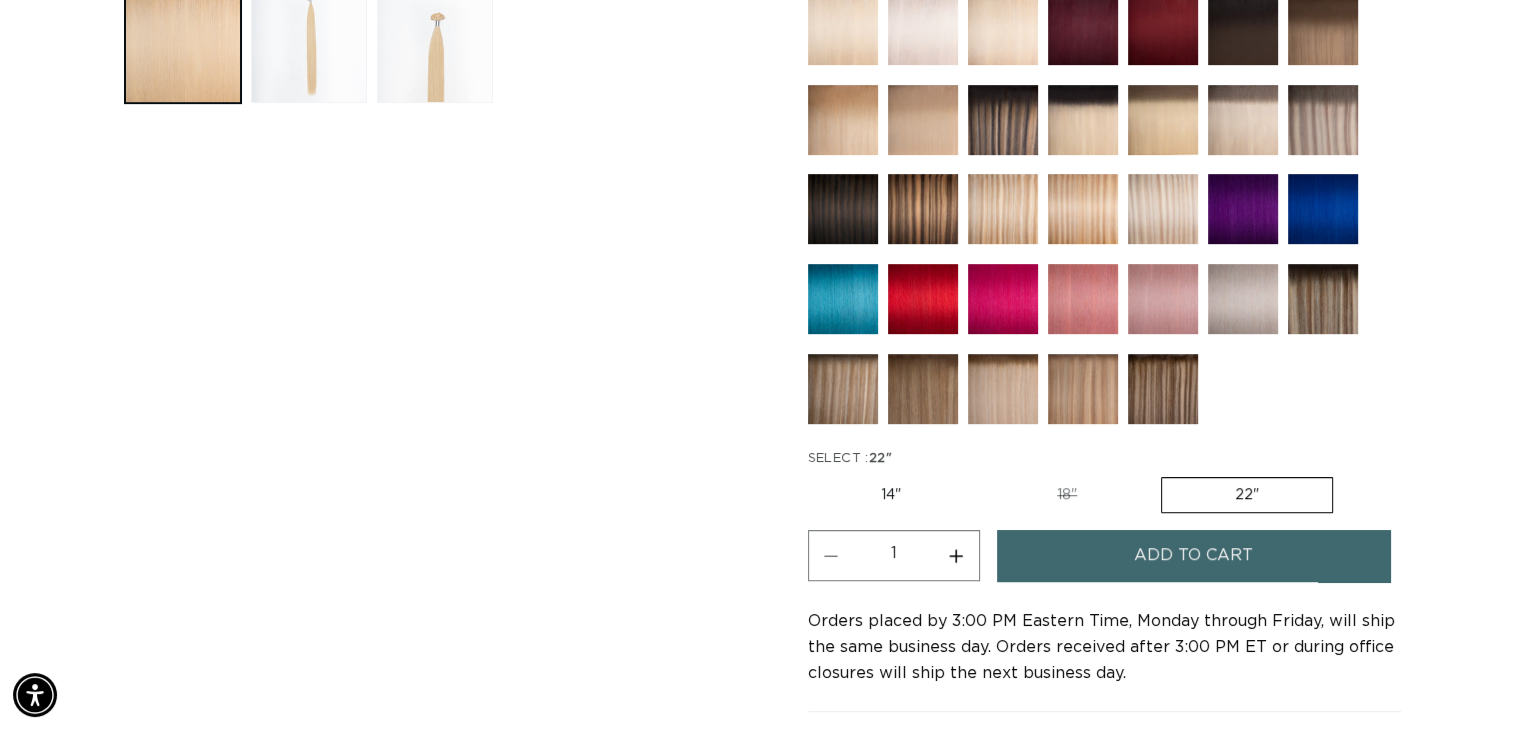 click on "Increase quantity for 24 Light Golden Blonde - Keratin Fusion" at bounding box center (956, 555) 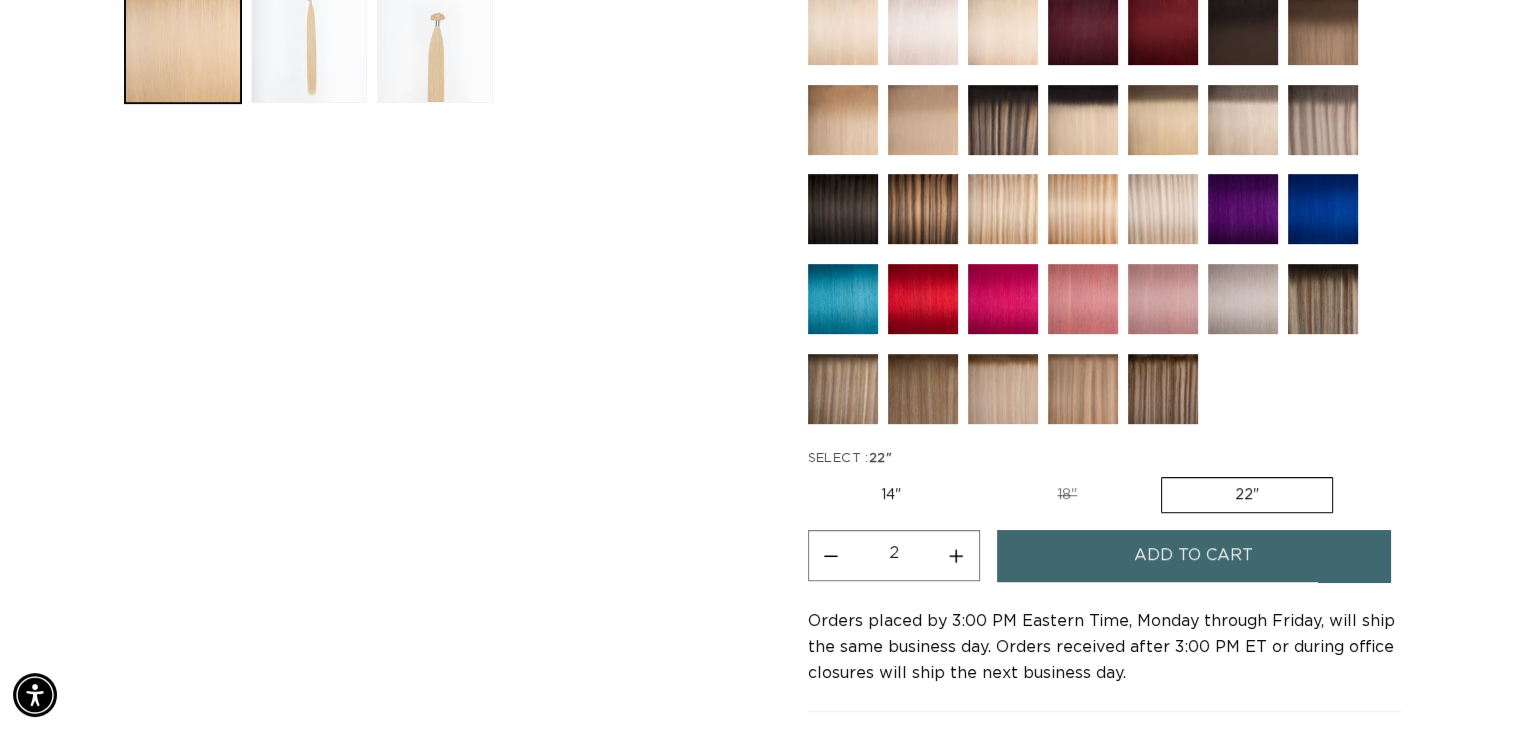 scroll, scrollTop: 0, scrollLeft: 1379, axis: horizontal 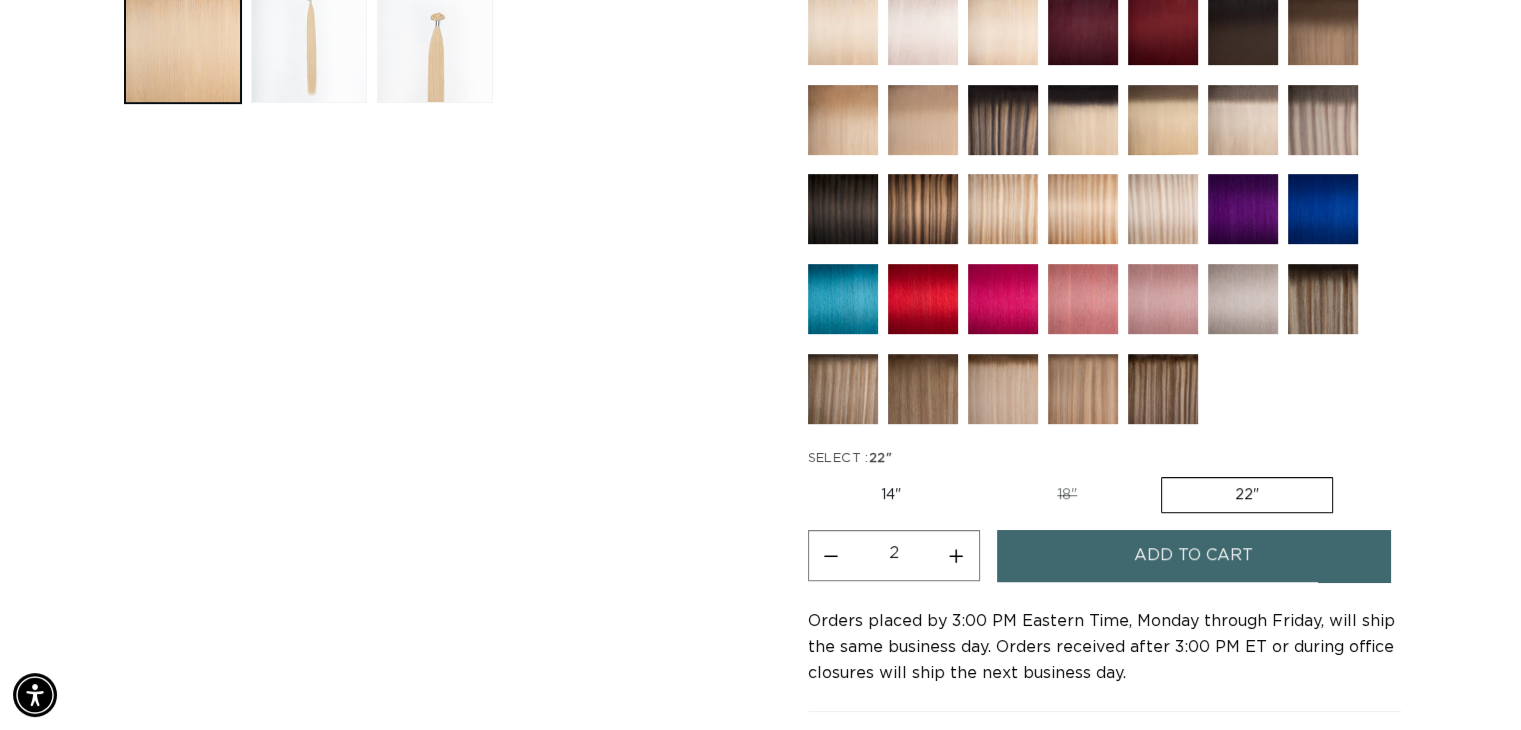 click on "Add to cart" at bounding box center (1193, 555) 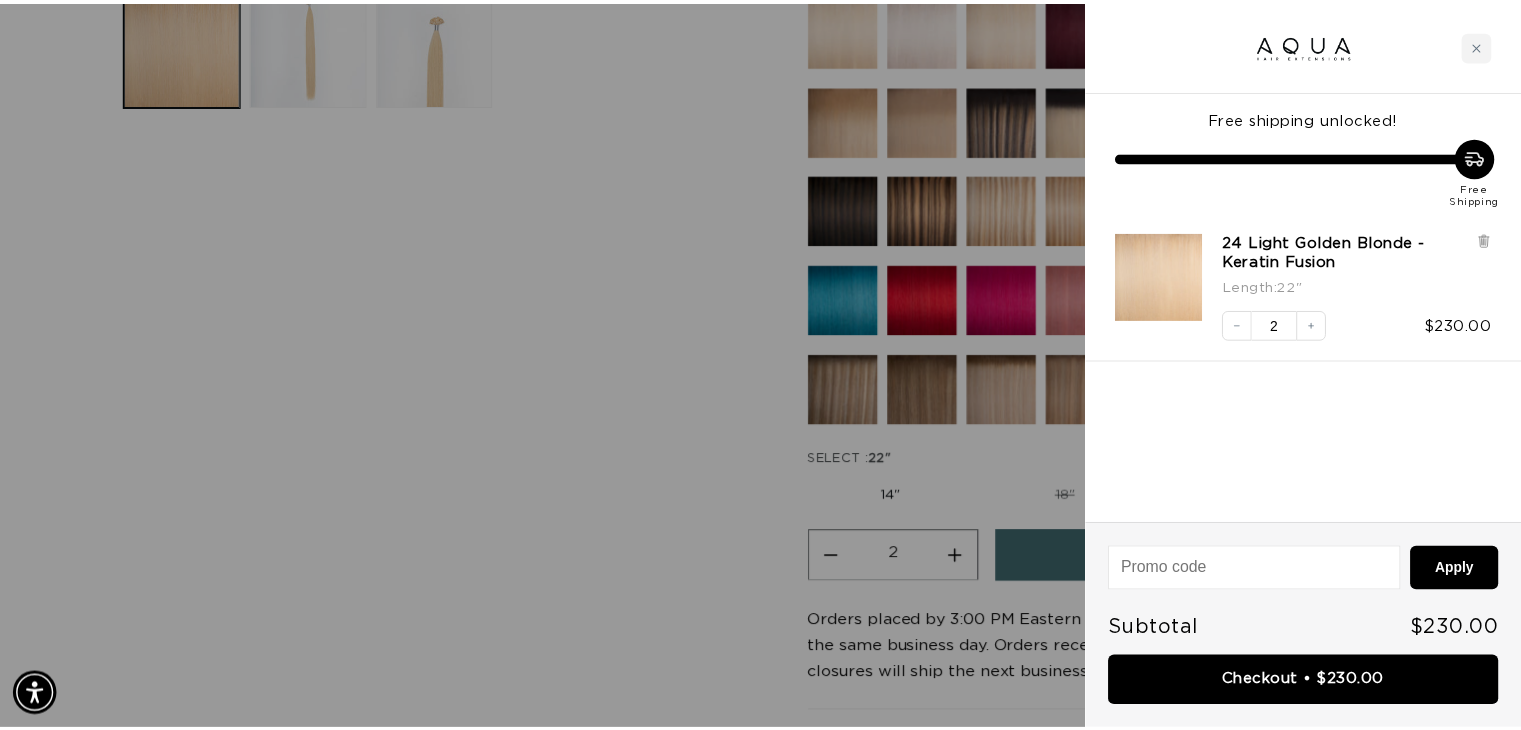 scroll, scrollTop: 0, scrollLeft: 0, axis: both 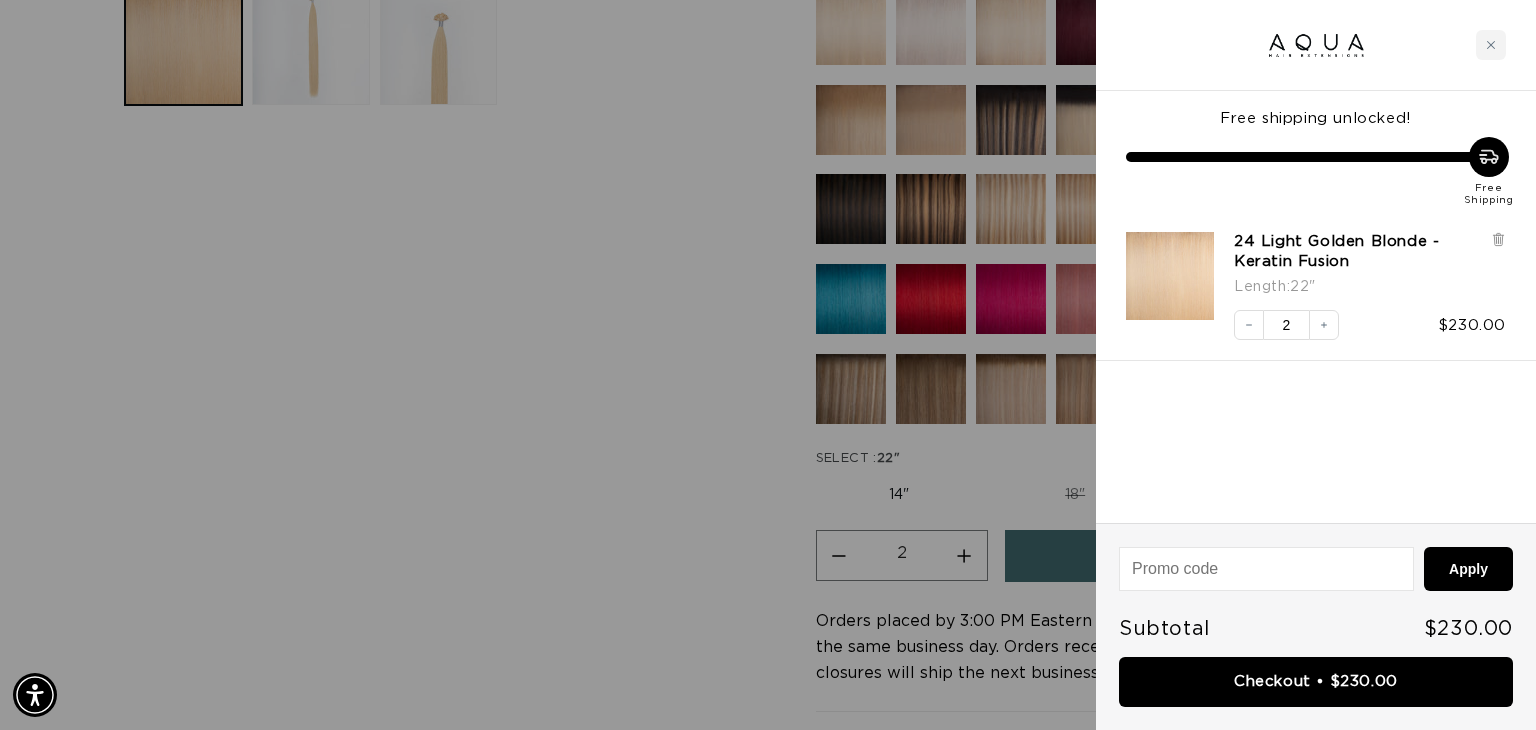 click at bounding box center (768, 365) 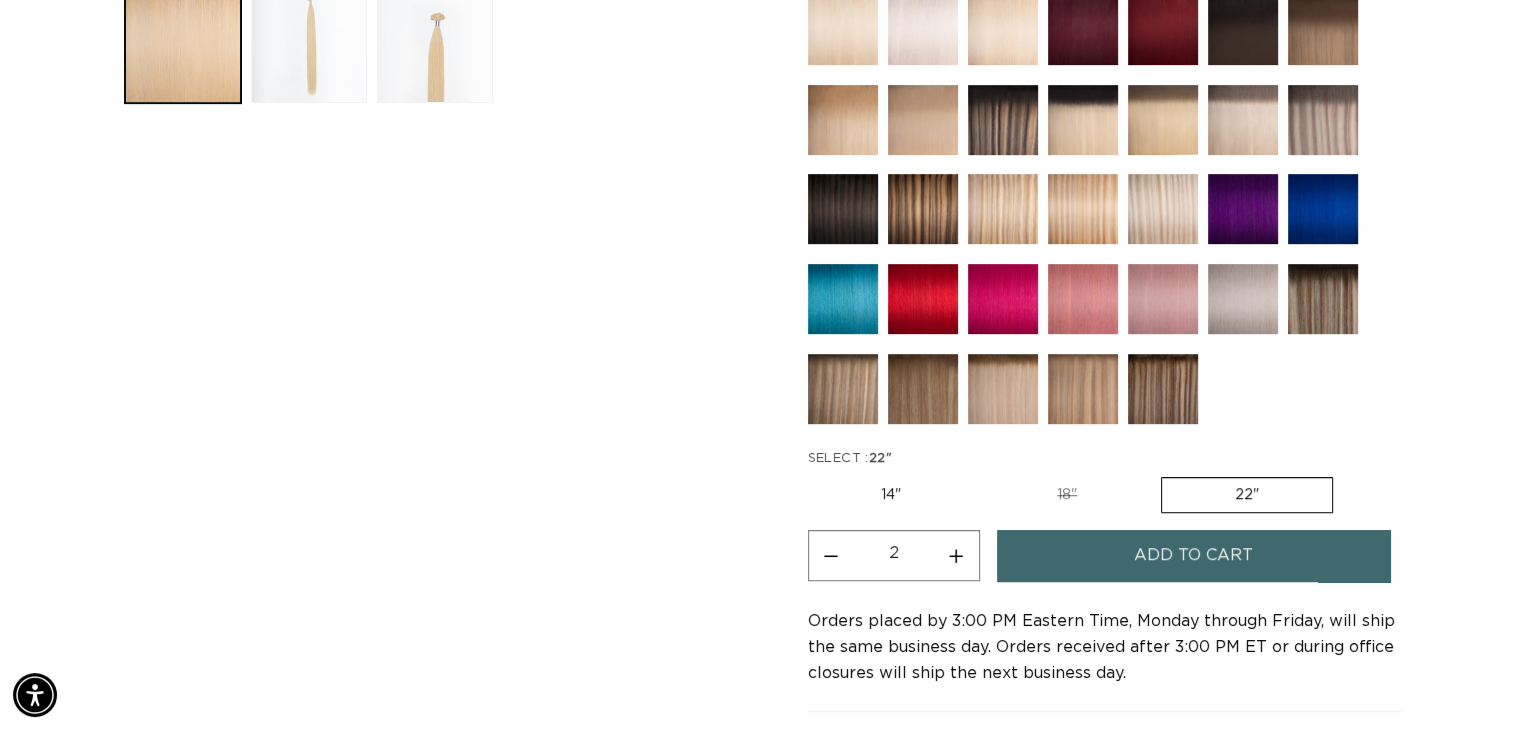scroll, scrollTop: 0, scrollLeft: 1379, axis: horizontal 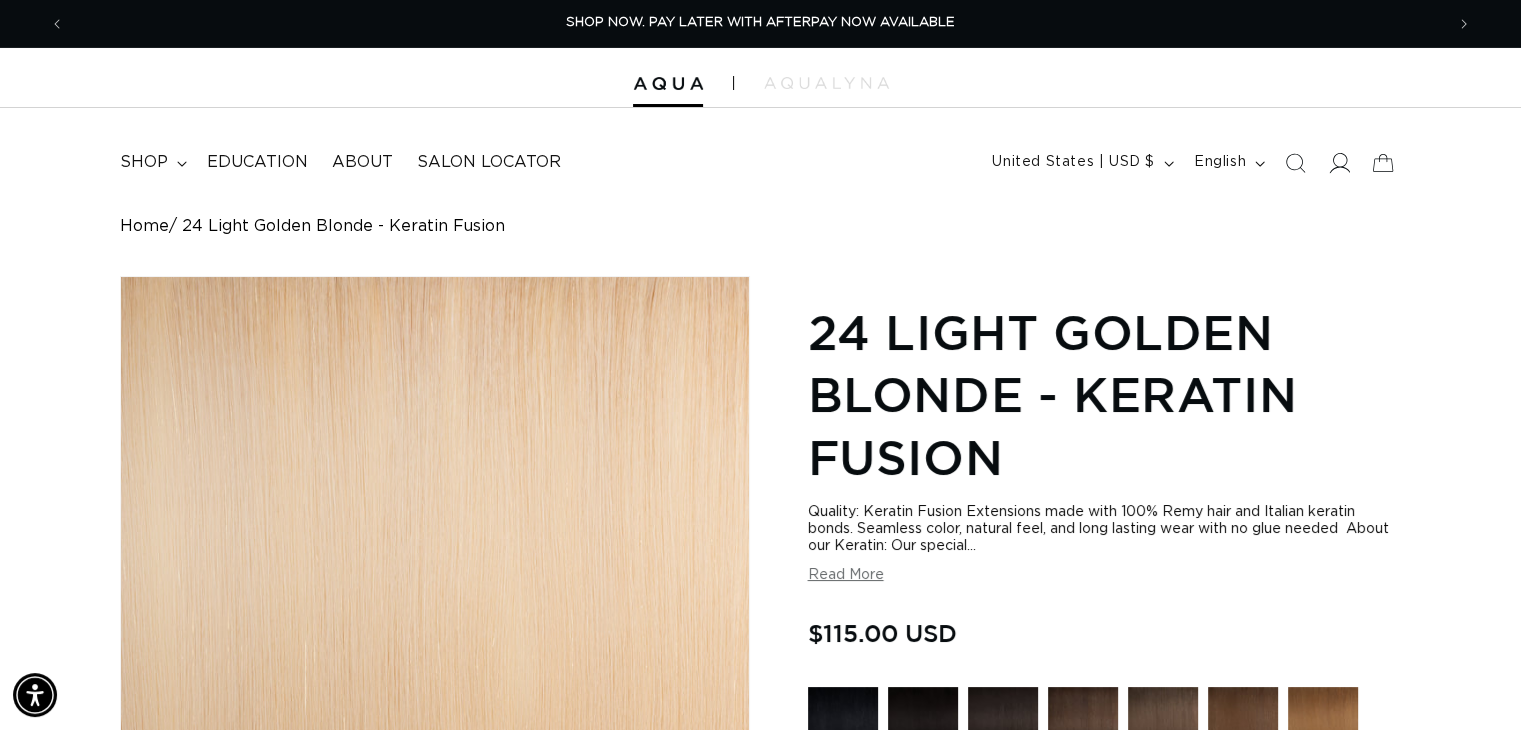 click 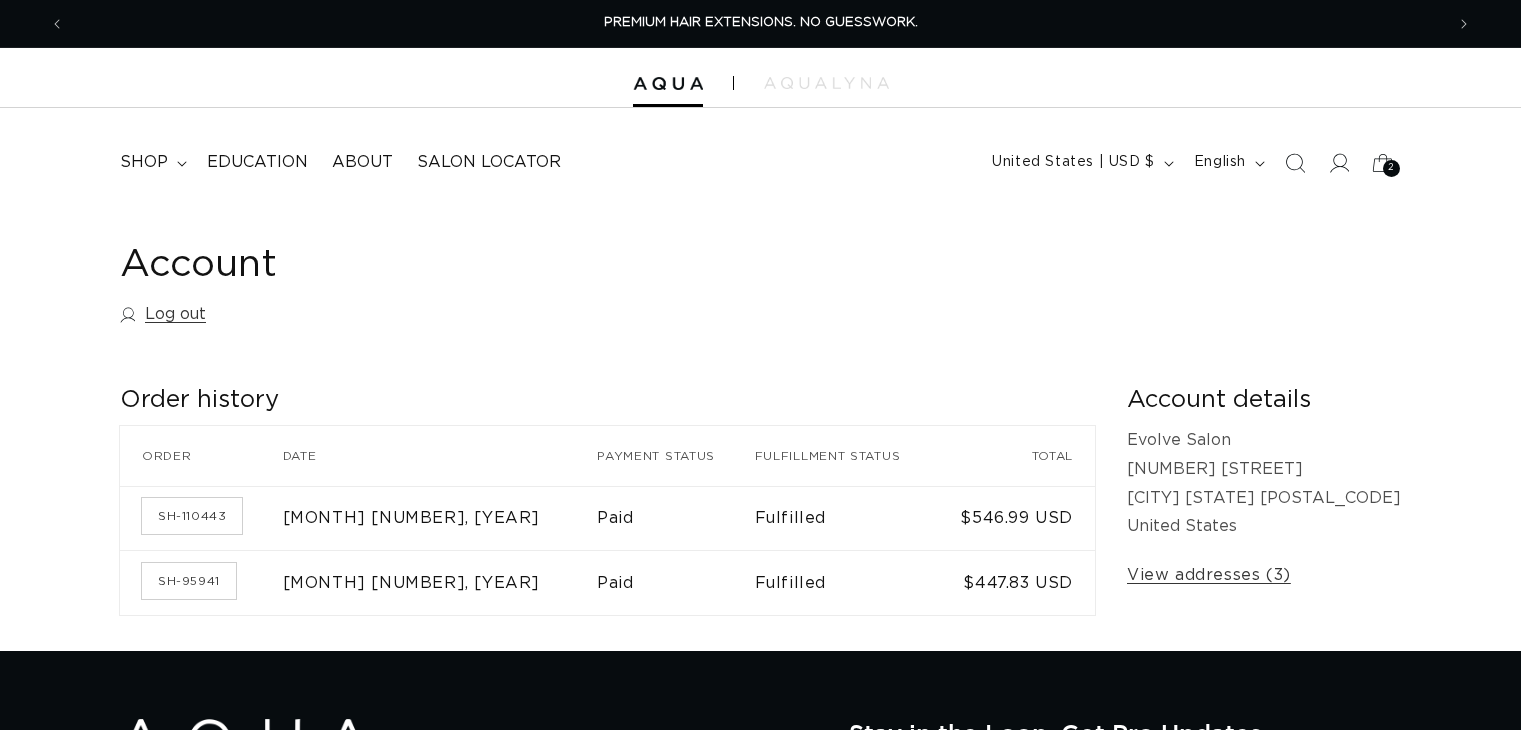 scroll, scrollTop: 0, scrollLeft: 0, axis: both 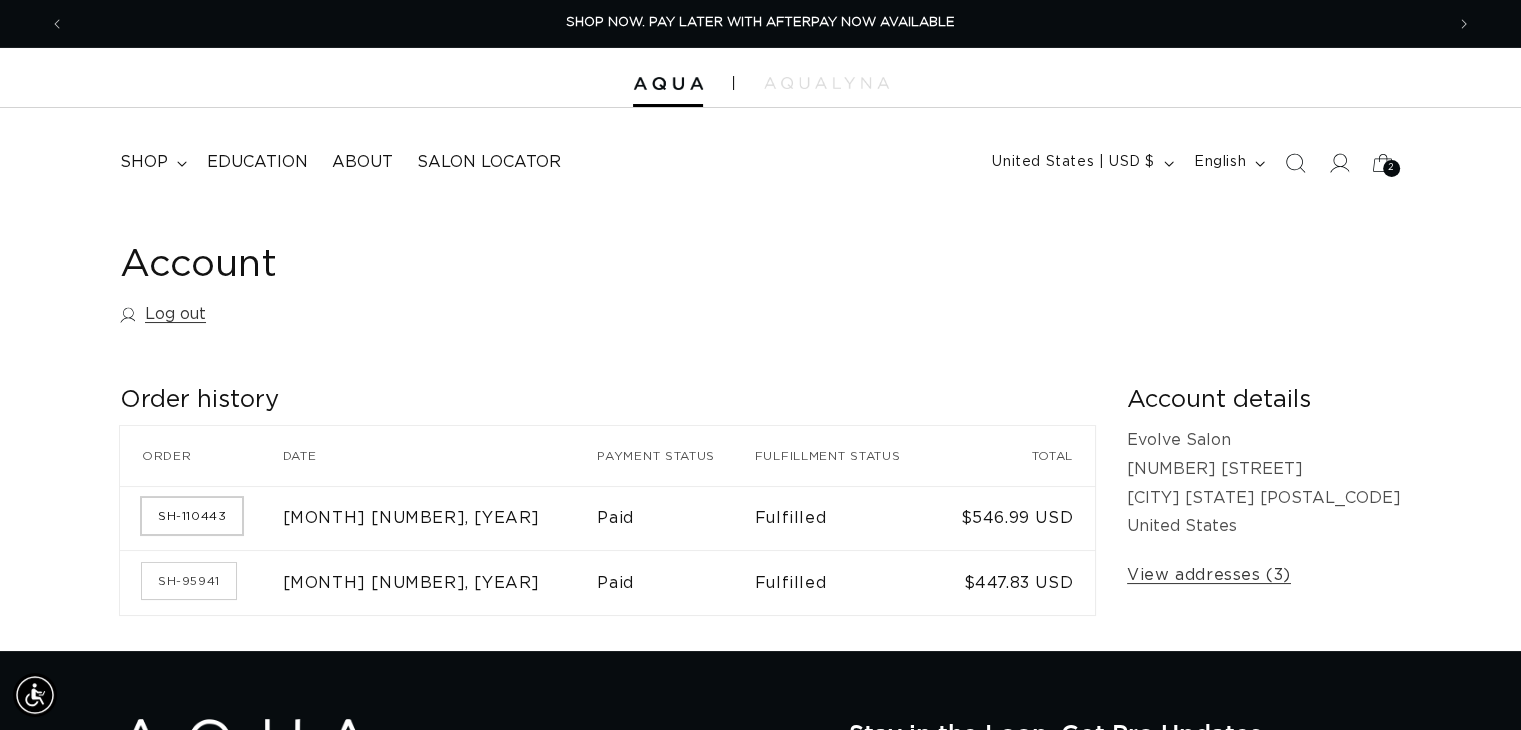 click on "SH-110443" at bounding box center [192, 516] 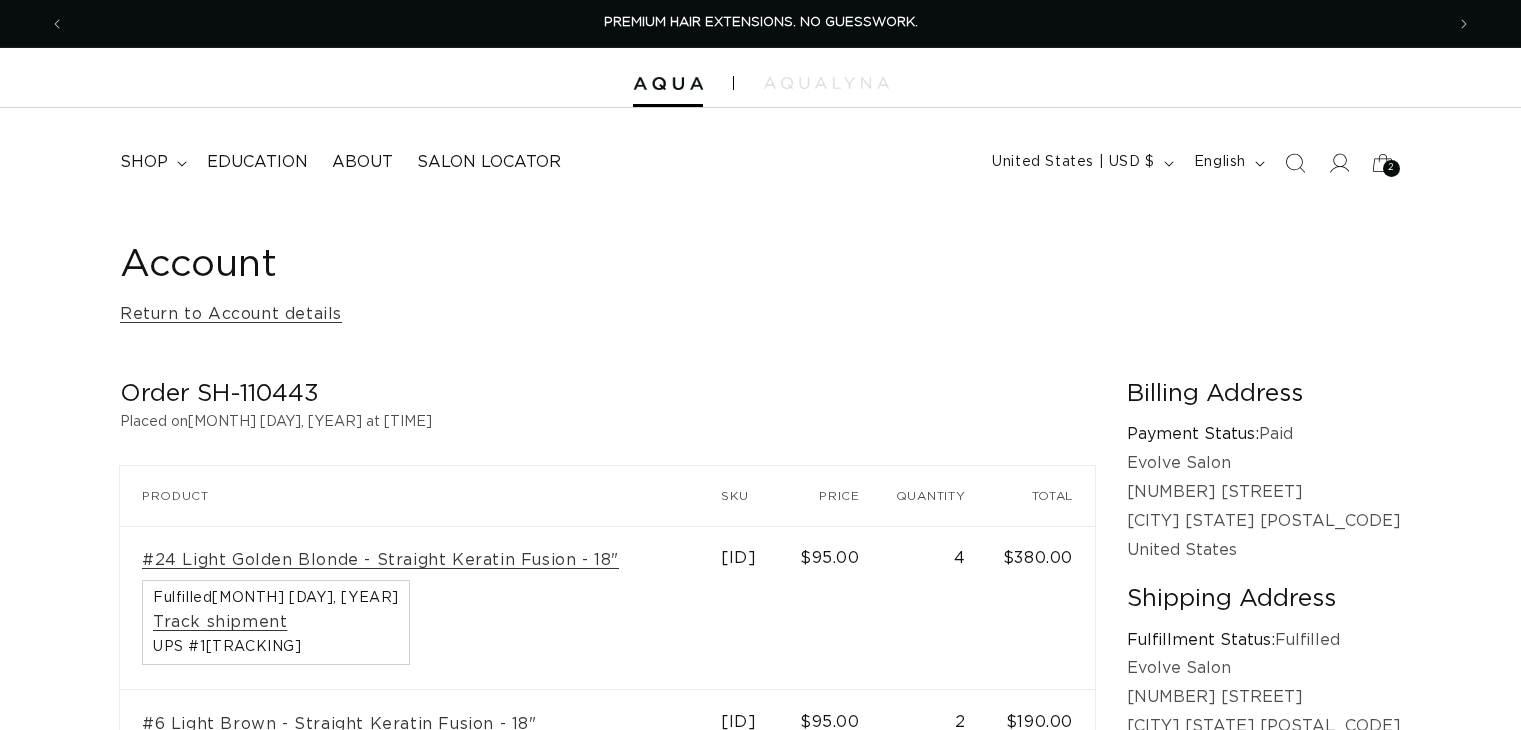 scroll, scrollTop: 0, scrollLeft: 0, axis: both 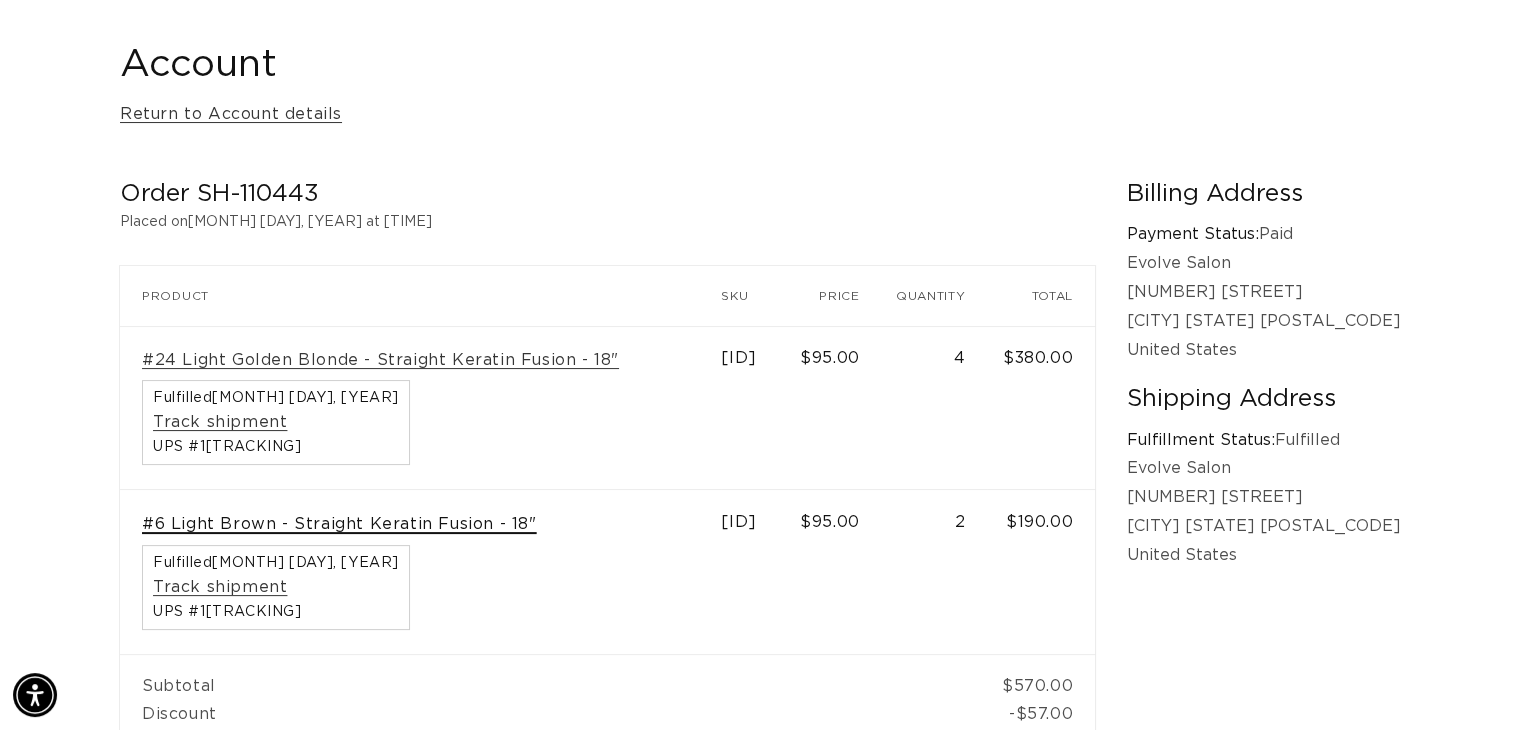 click on "#6 Light Brown - Straight Keratin Fusion - 18"" at bounding box center (339, 524) 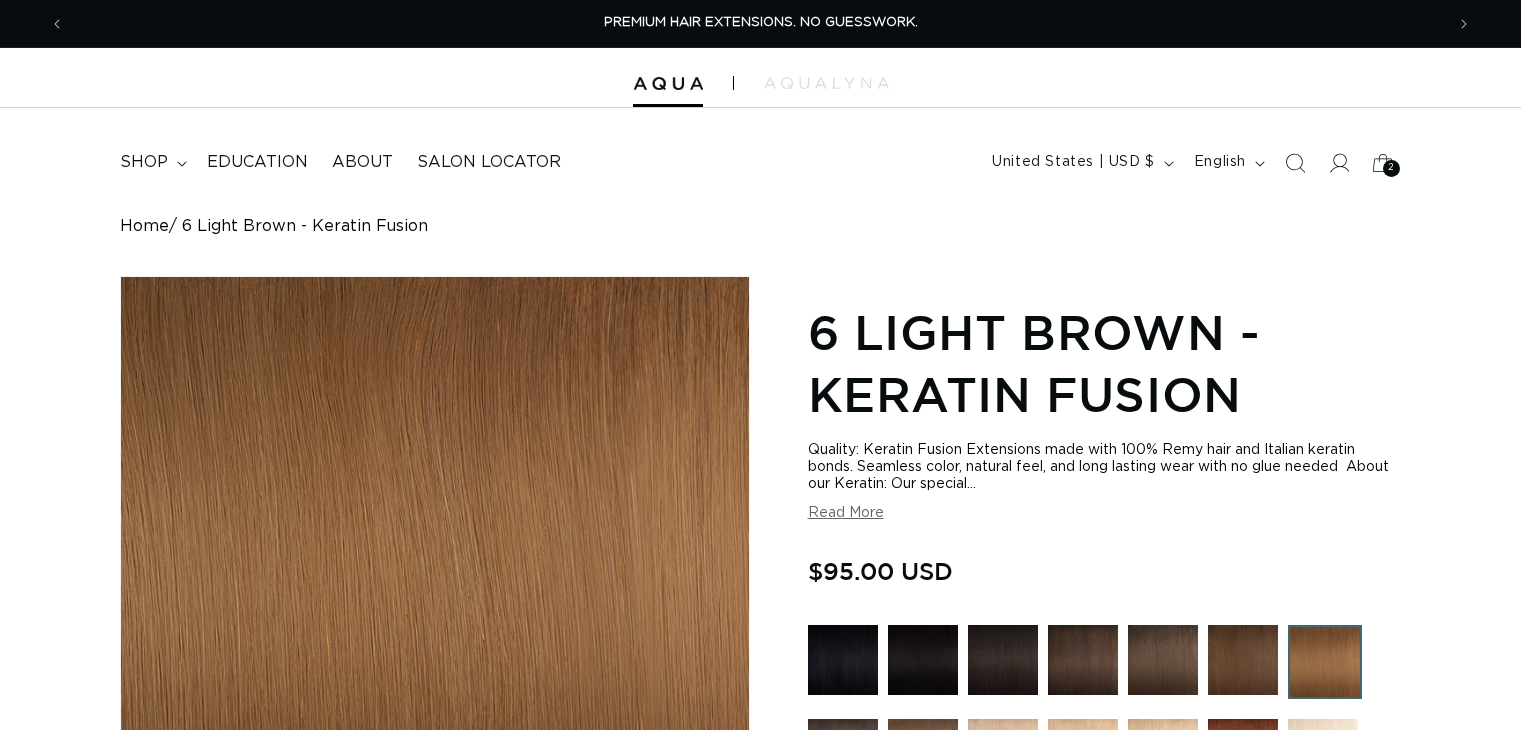 scroll, scrollTop: 0, scrollLeft: 0, axis: both 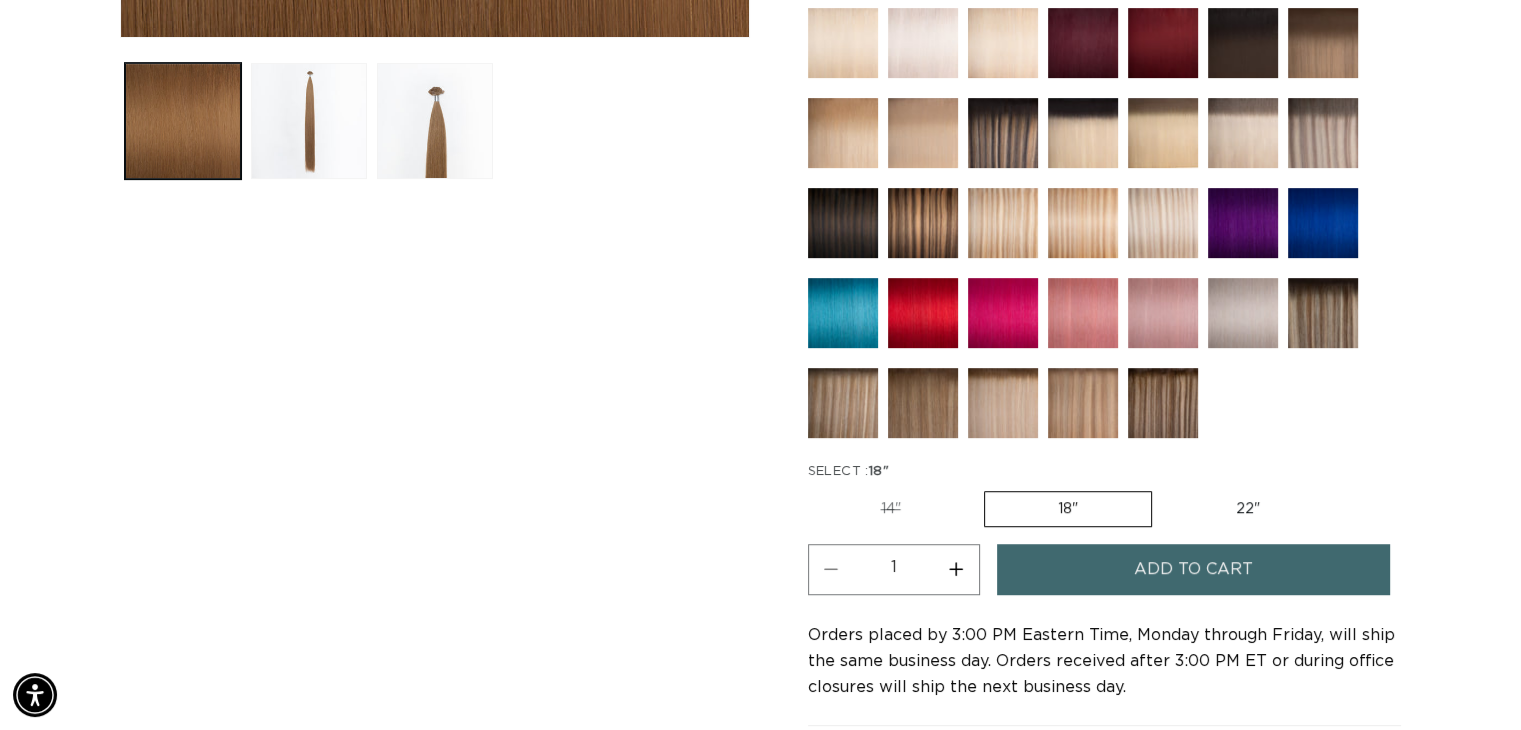 click on "Add to cart" at bounding box center (1193, 569) 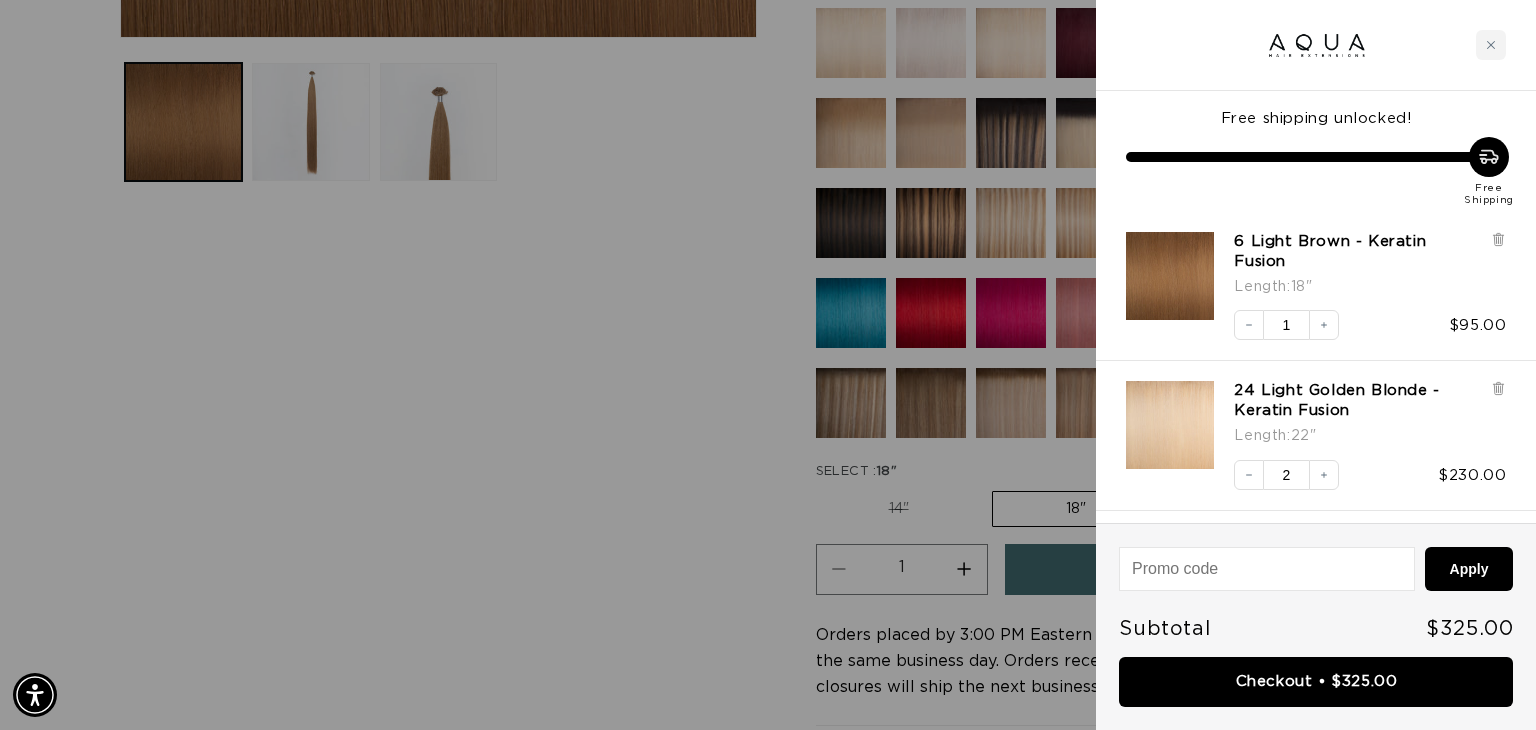 scroll, scrollTop: 0, scrollLeft: 2788, axis: horizontal 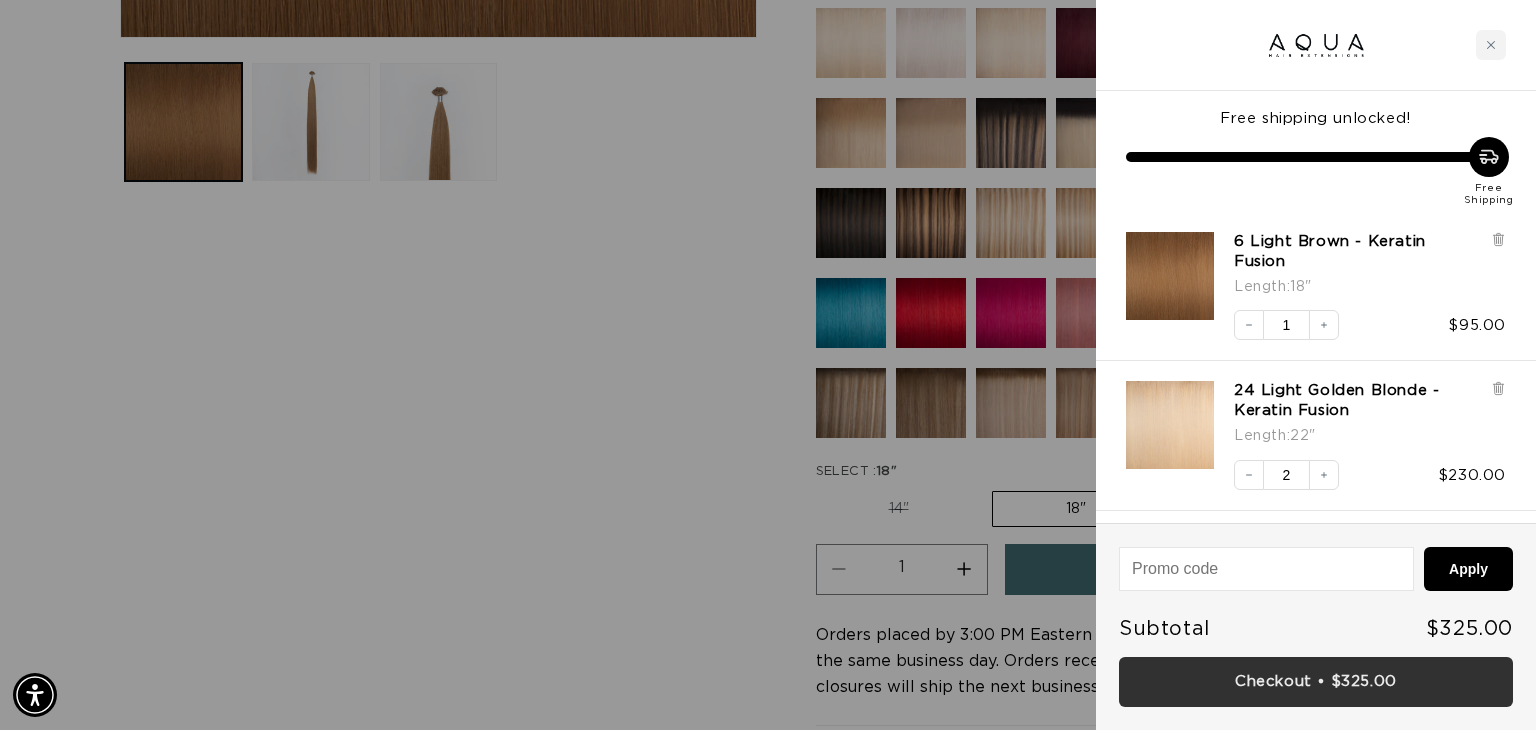 click on "Checkout • $325.00" at bounding box center [1316, 682] 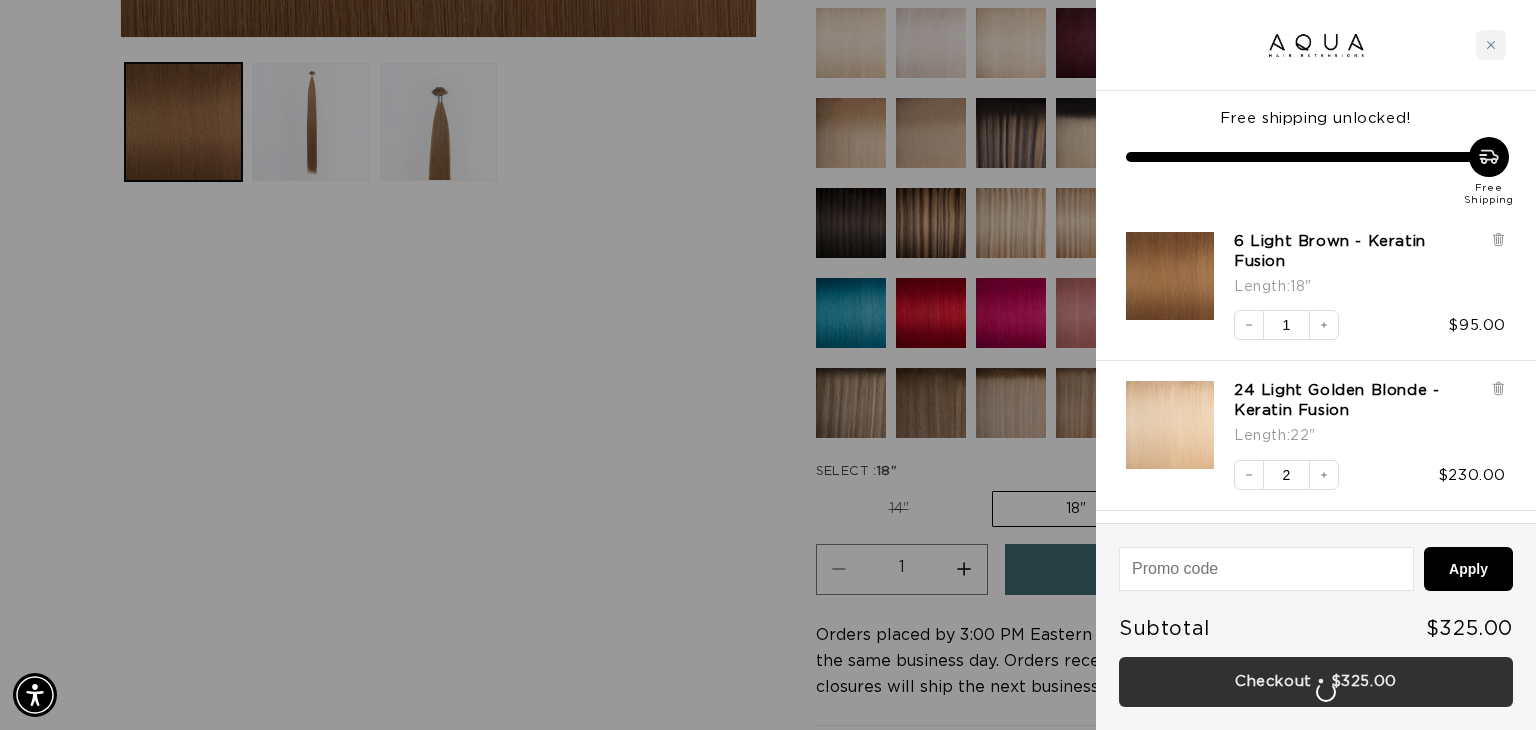 scroll, scrollTop: 0, scrollLeft: 0, axis: both 